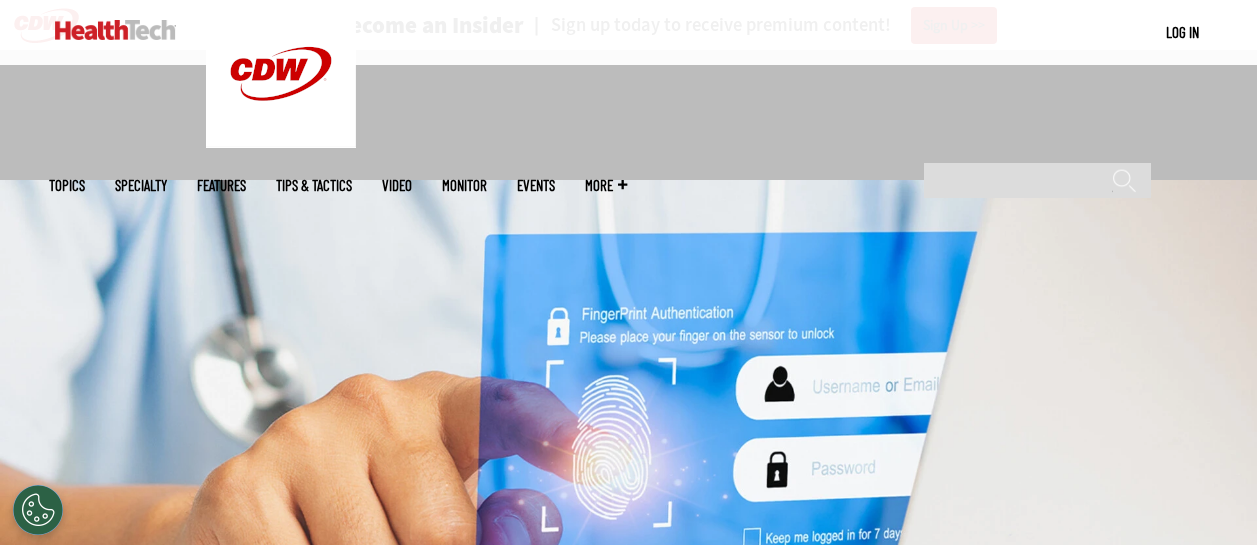 scroll, scrollTop: 600, scrollLeft: 0, axis: vertical 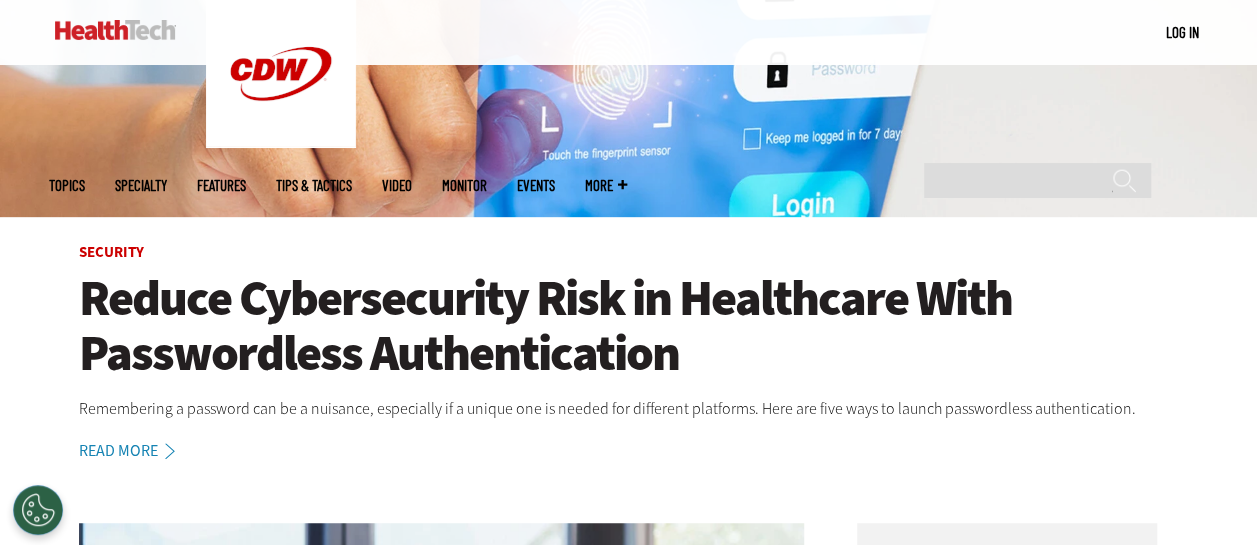 click on "Reduce Cybersecurity Risk in Healthcare With Passwordless Authentication" at bounding box center [629, 326] 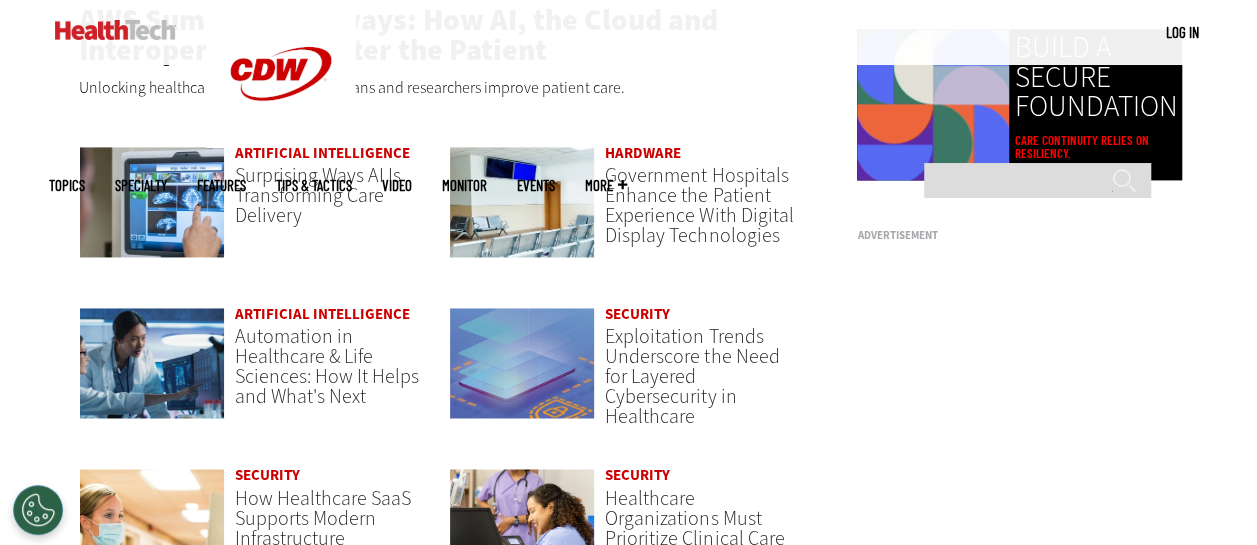 scroll, scrollTop: 1300, scrollLeft: 0, axis: vertical 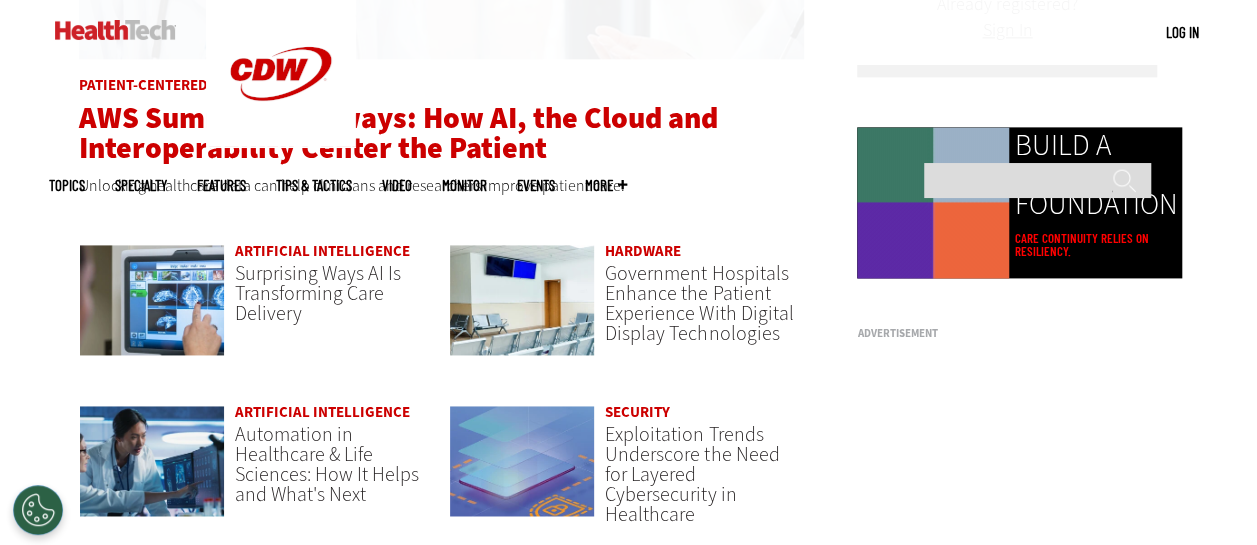 click on "AWS Summit Takeaways: How AI, the Cloud and Interoperability Center the Patient" at bounding box center (398, 133) 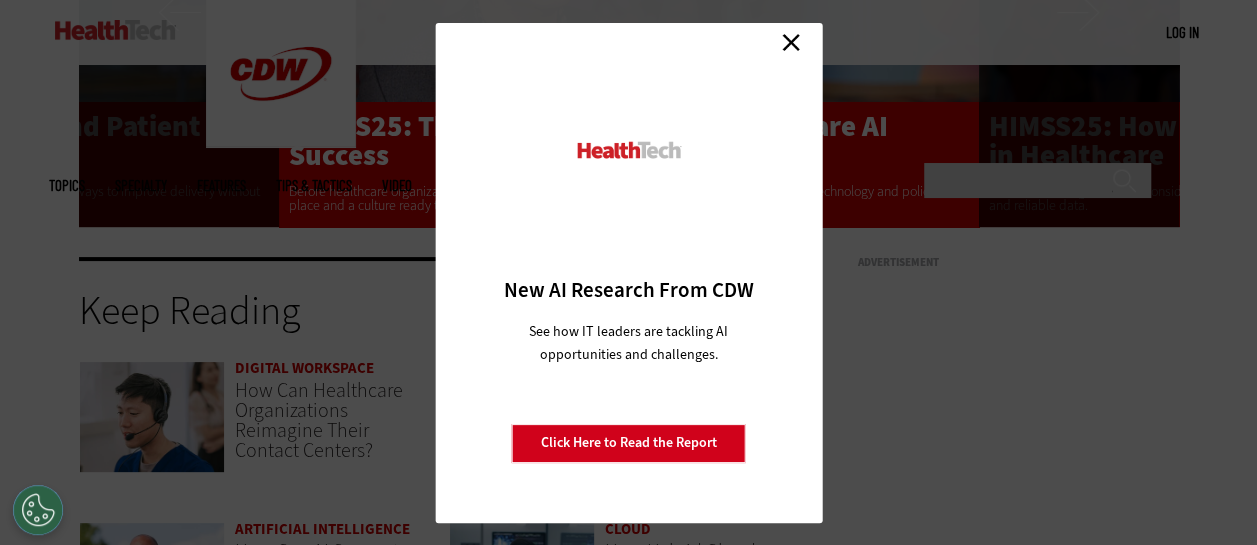 scroll, scrollTop: 4000, scrollLeft: 0, axis: vertical 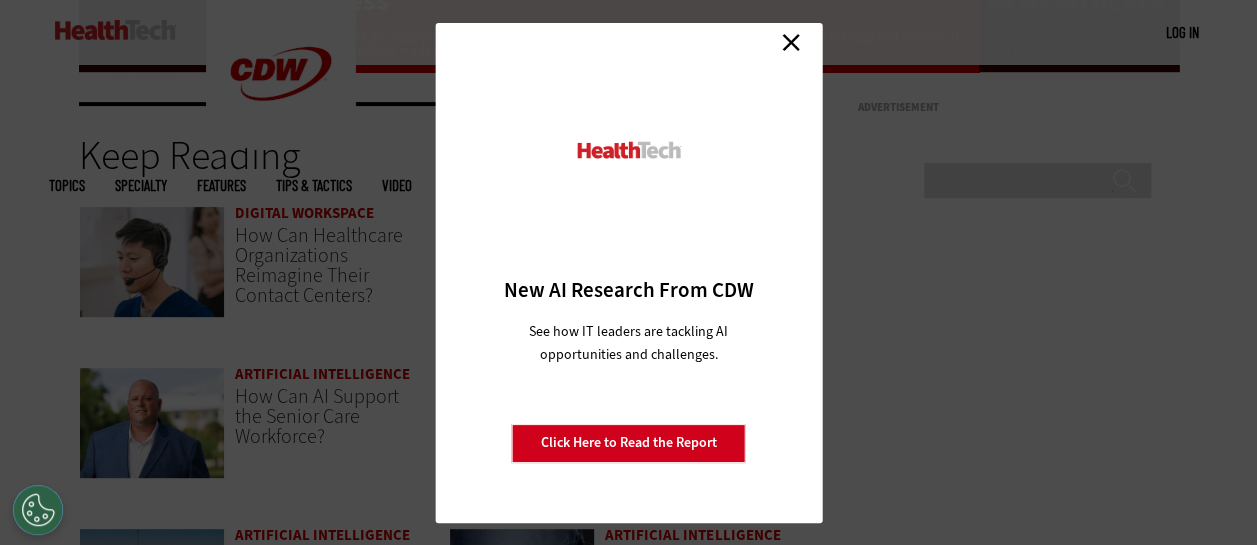 click on "Close" at bounding box center [791, 43] 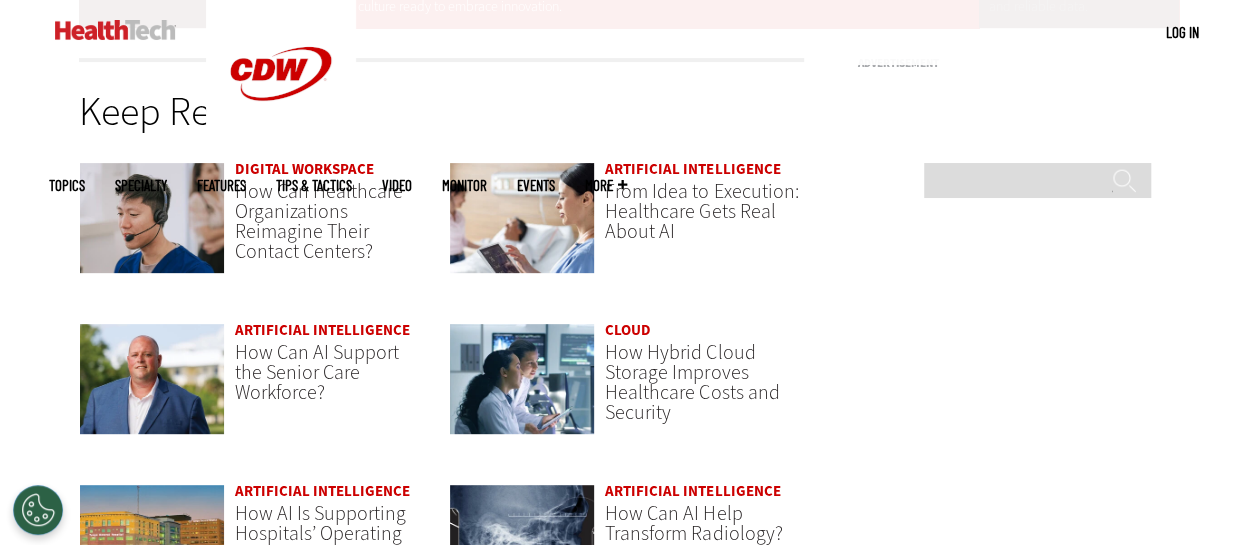 scroll, scrollTop: 4000, scrollLeft: 0, axis: vertical 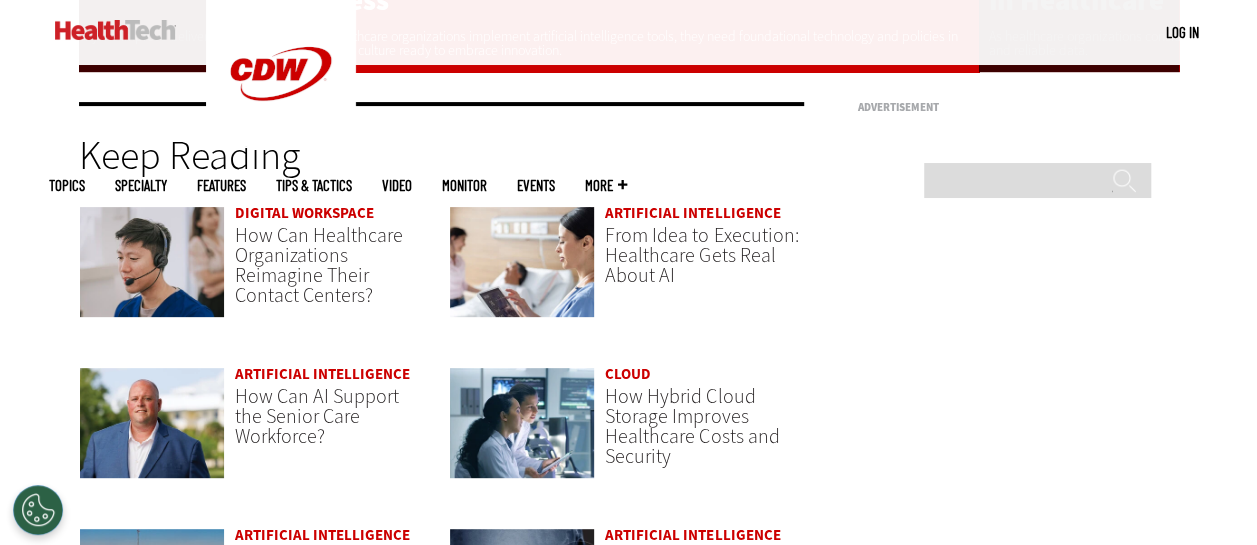 click on "Become an Insider
Sign up today to receive premium content!
Sign Up
MENU
Log in
Mobile menu
Topics
Artificial Intelligence
Cloud
Data Analytics
Data Center
Digital Workspace
Hardware
Internet
Management
Networking
Patient-Centered Care
Security
Software
Specialty
Ambulatory Care
Biotech
Hospitals" at bounding box center (628, -1138) 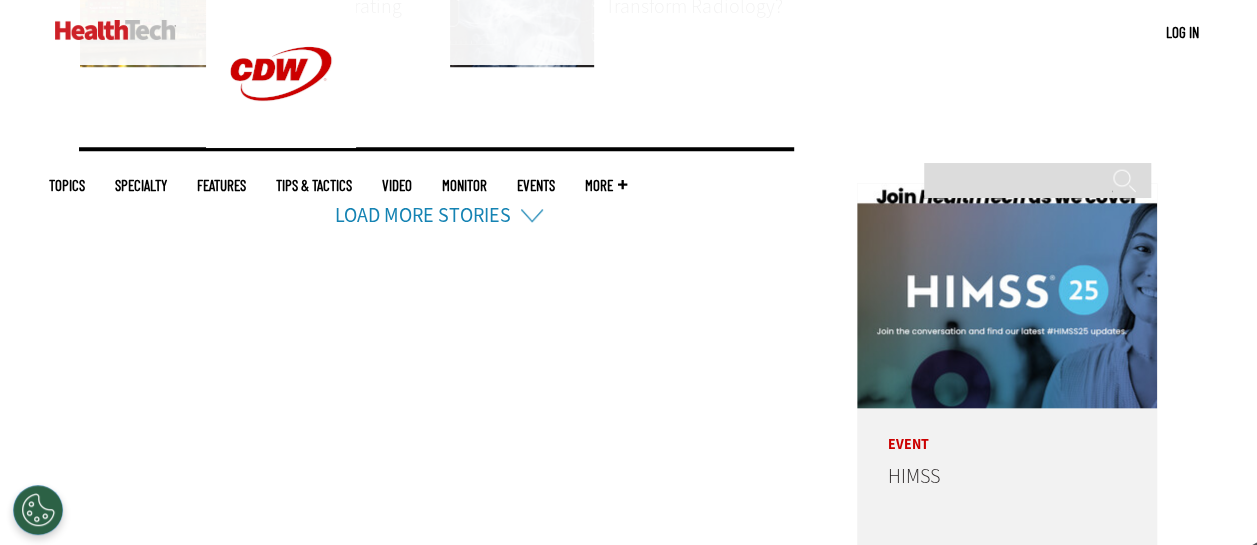 scroll, scrollTop: 4600, scrollLeft: 0, axis: vertical 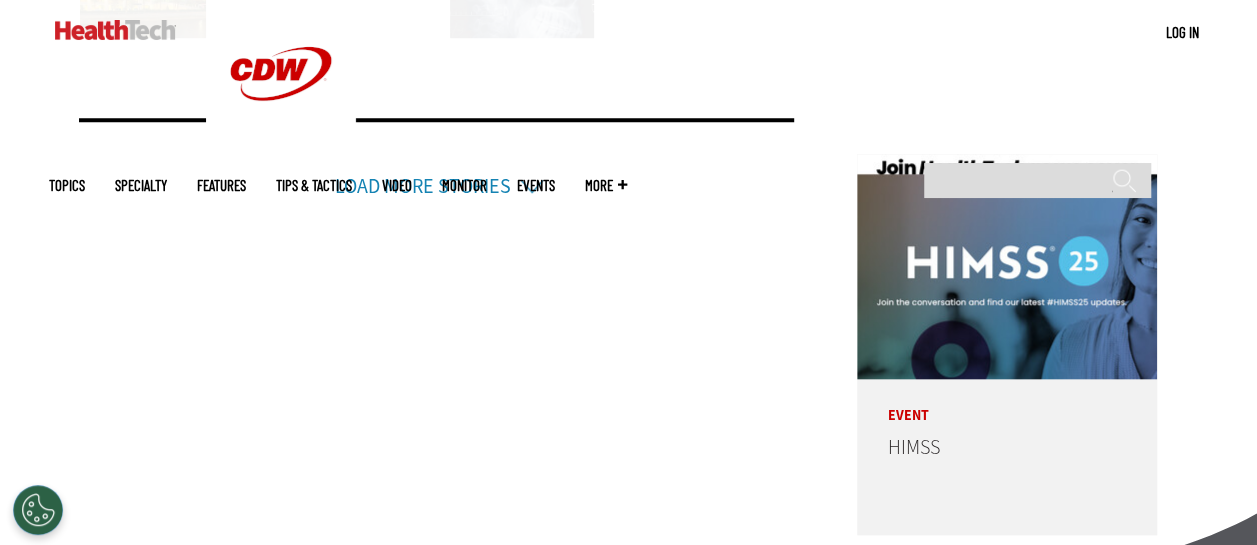 click on "Load More Stories" at bounding box center [437, 160] 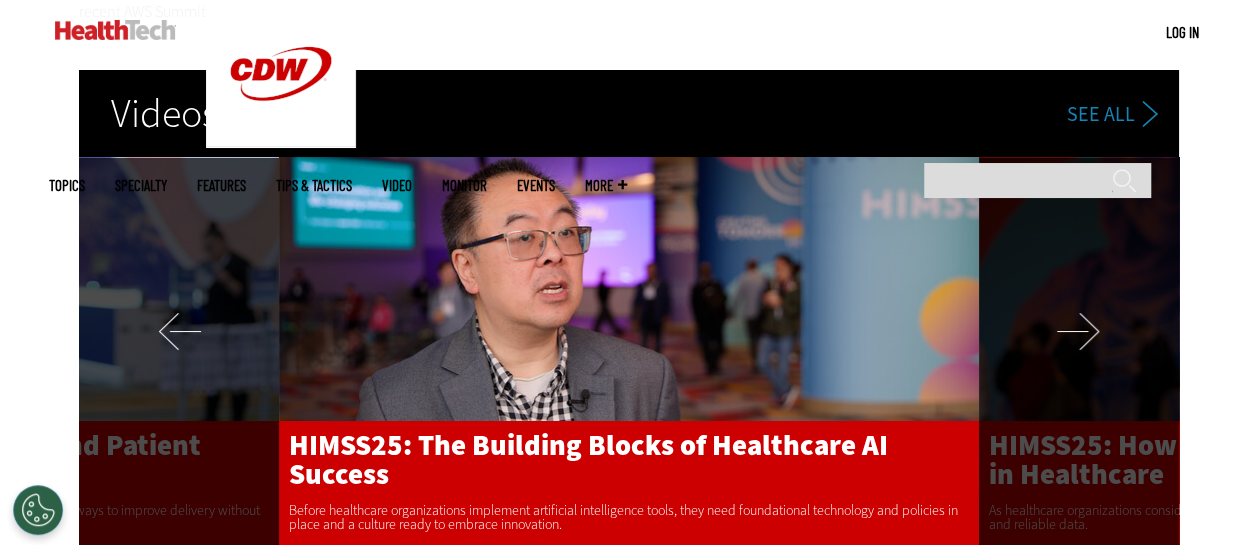 scroll, scrollTop: 3600, scrollLeft: 0, axis: vertical 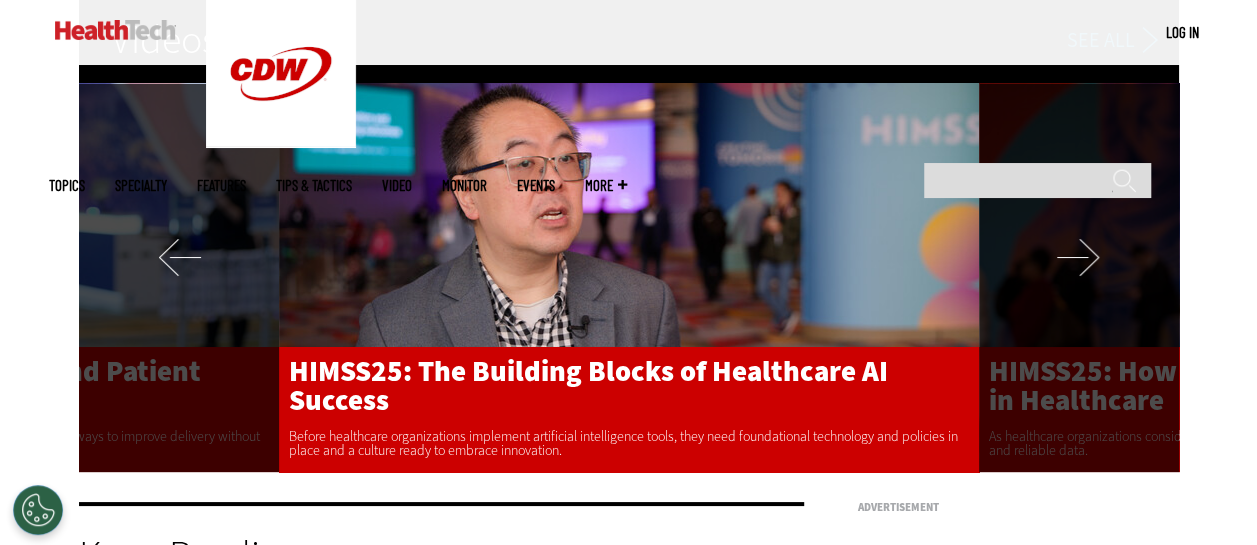 click at bounding box center [629, 262] 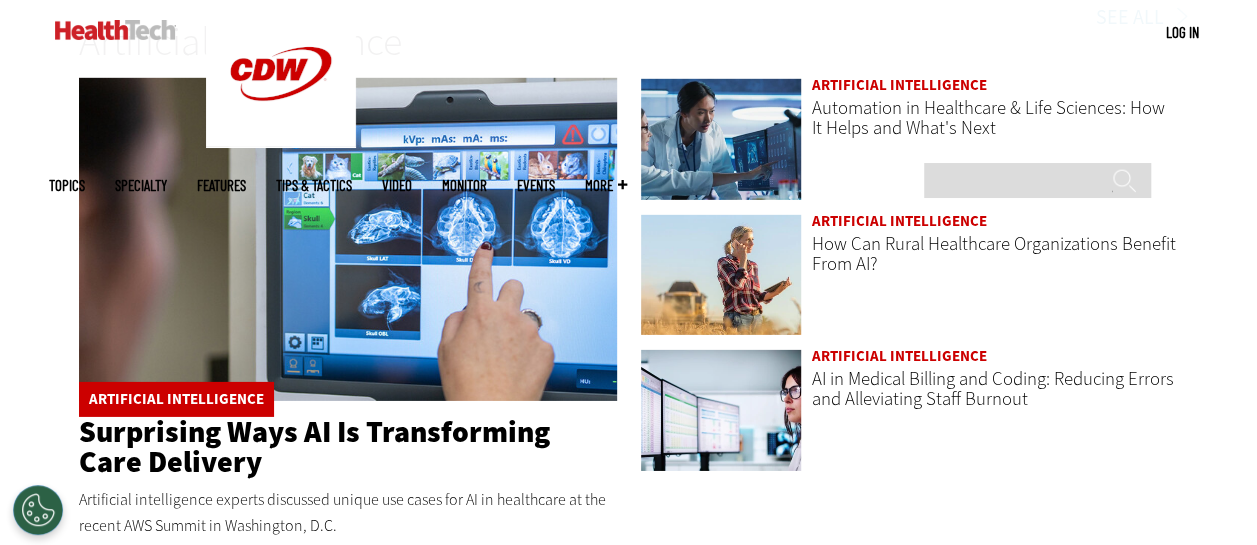 scroll, scrollTop: 3000, scrollLeft: 0, axis: vertical 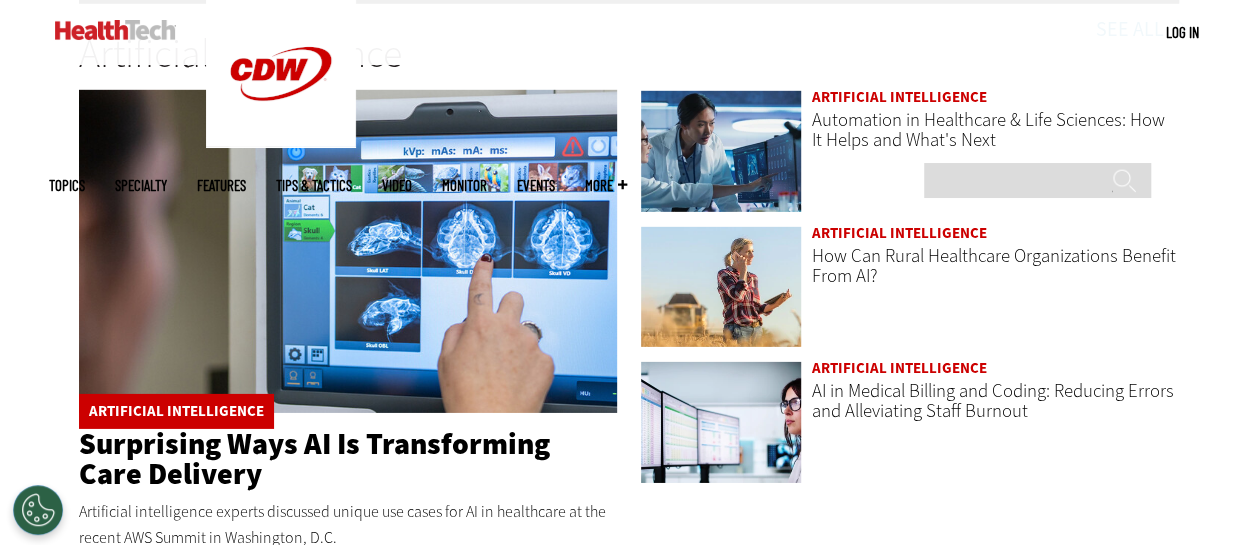 click at bounding box center (348, 251) 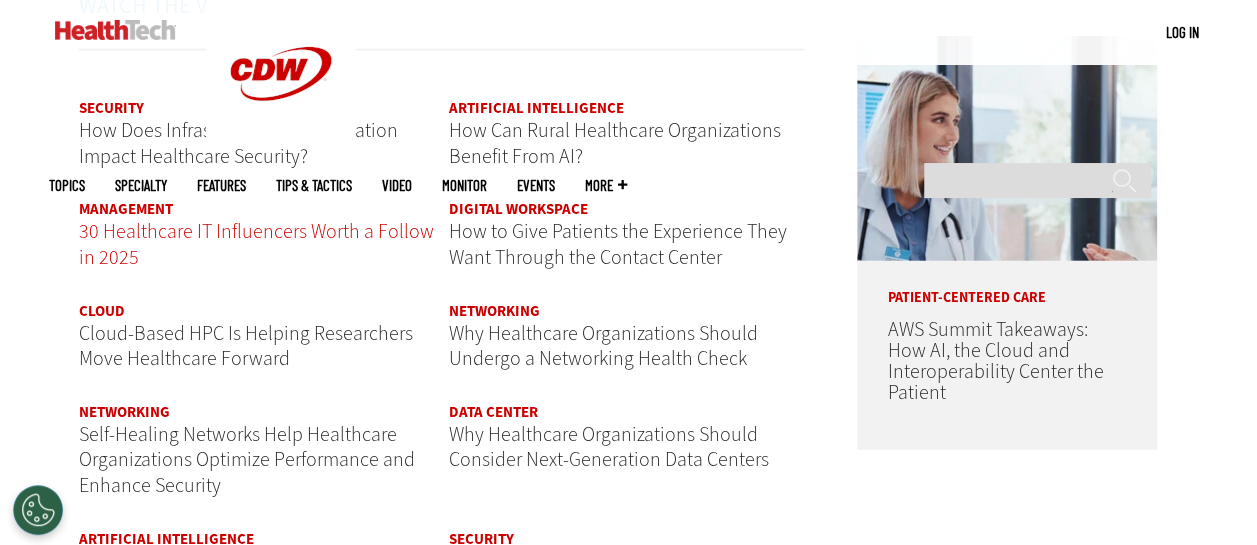 scroll, scrollTop: 2400, scrollLeft: 0, axis: vertical 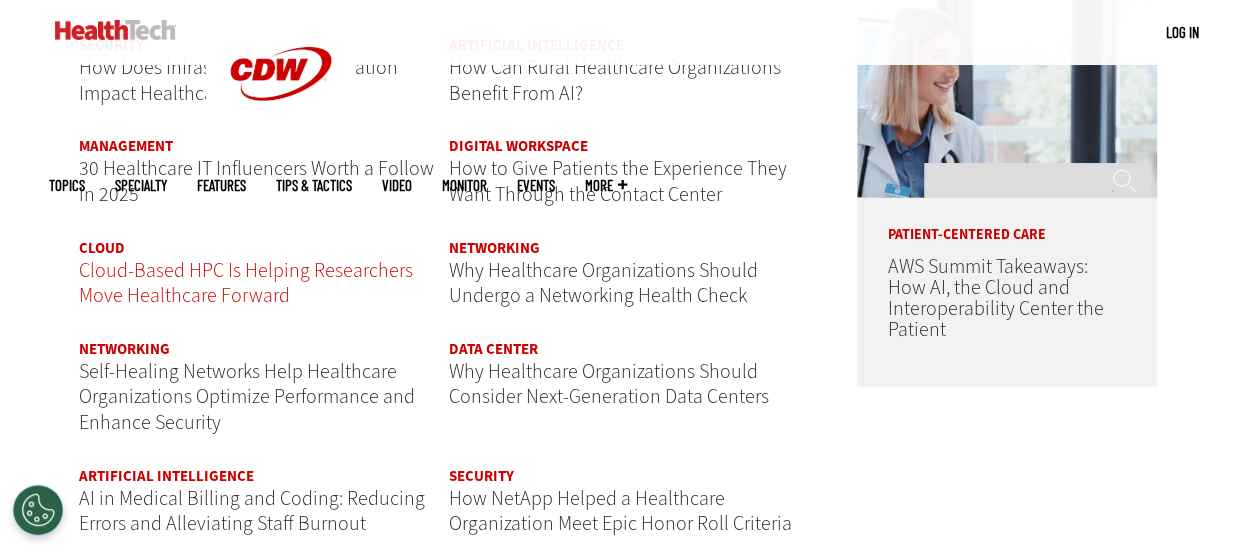 click on "Cloud-Based HPC Is Helping Researchers Move Healthcare Forward" at bounding box center (246, 283) 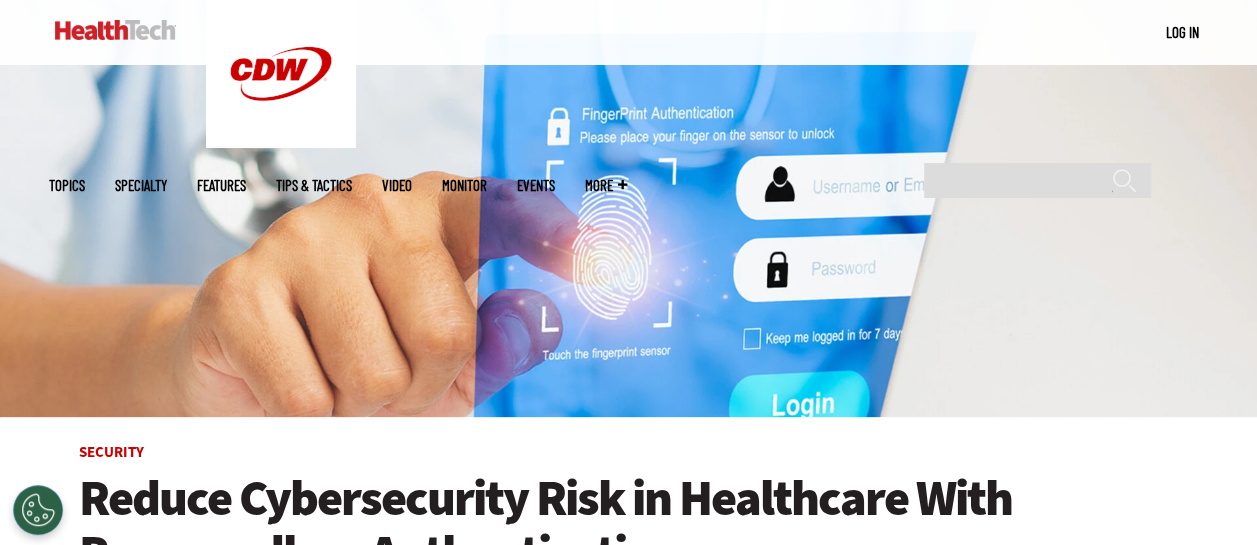 scroll, scrollTop: 0, scrollLeft: 0, axis: both 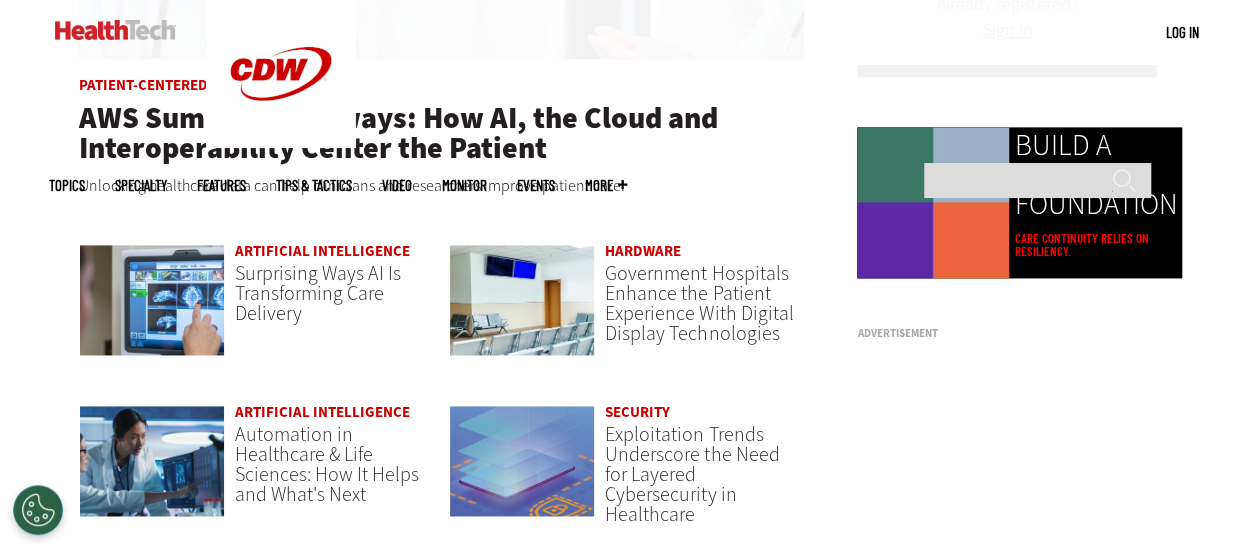 click on "Become an Insider
Sign up today to receive premium content!
Sign Up
MENU
Log in
Mobile menu
Topics
Artificial Intelligence
Cloud
Data Analytics
Data Center
Digital Workspace
Hardware
Internet
Management
Networking
Patient-Centered Care
Security
Software
Specialty
Ambulatory Care
Biotech
Hospitals" at bounding box center (628, 1562) 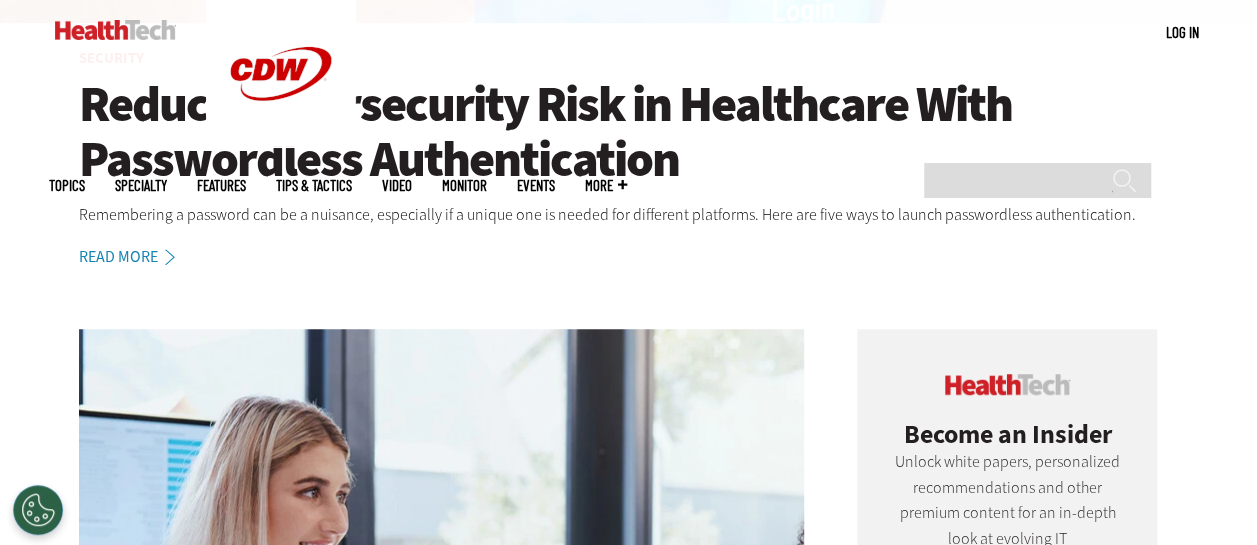 scroll, scrollTop: 600, scrollLeft: 0, axis: vertical 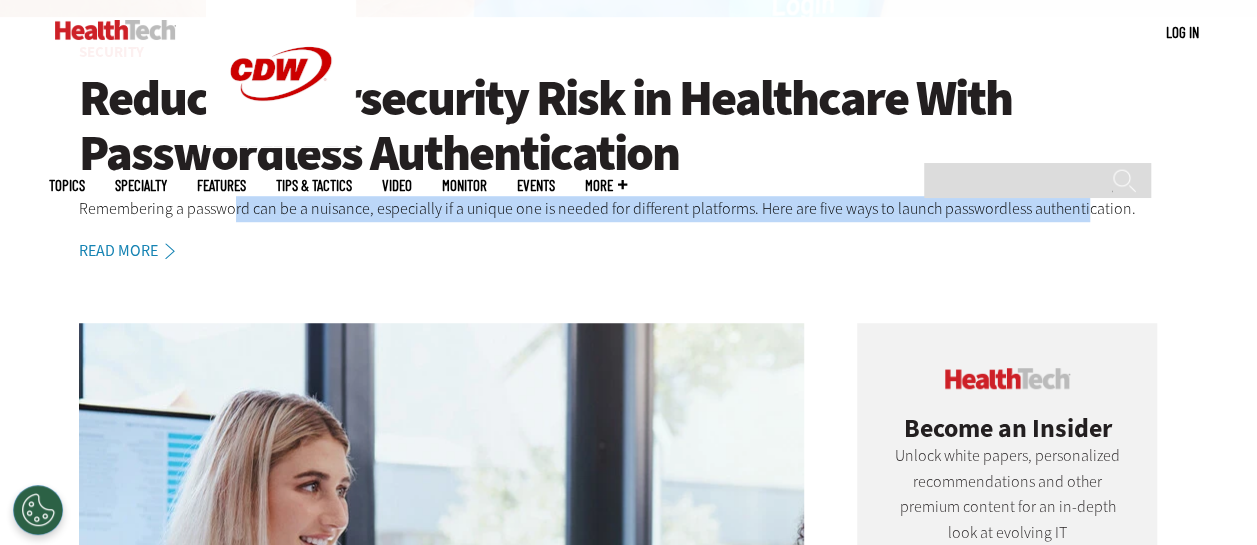 drag, startPoint x: 232, startPoint y: 208, endPoint x: 1079, endPoint y: 206, distance: 847.0024 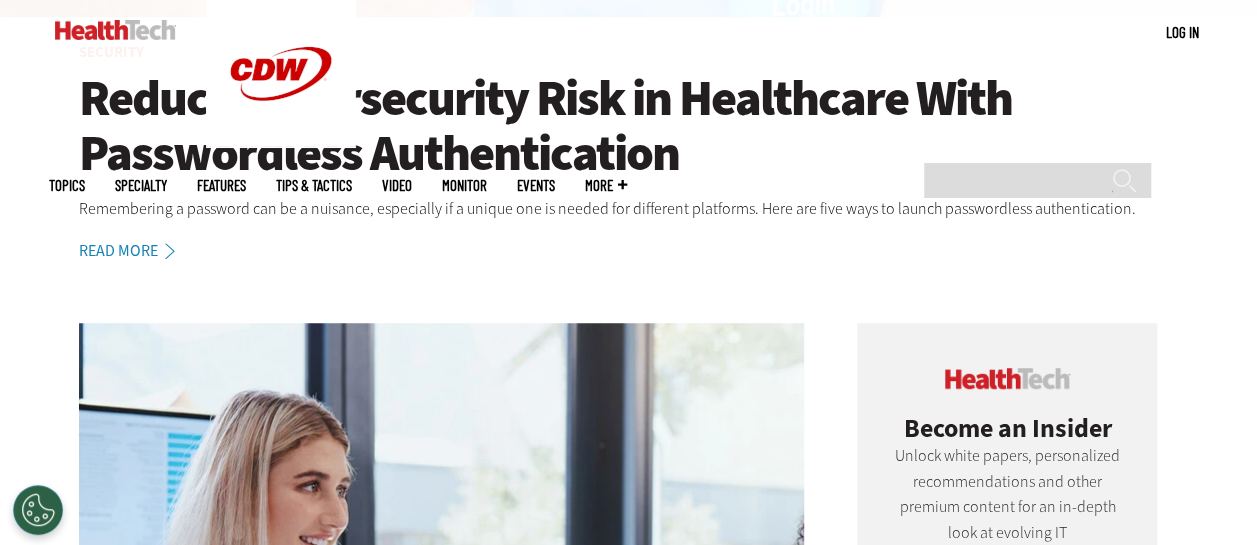 click on "Security
Reduce Cybersecurity Risk in Healthcare With Passwordless Authentication
Remembering a password can be a nuisance, especially if a unique one is needed for different platforms. Here are five ways to launch passwordless authentication.
Read More" at bounding box center [629, 154] 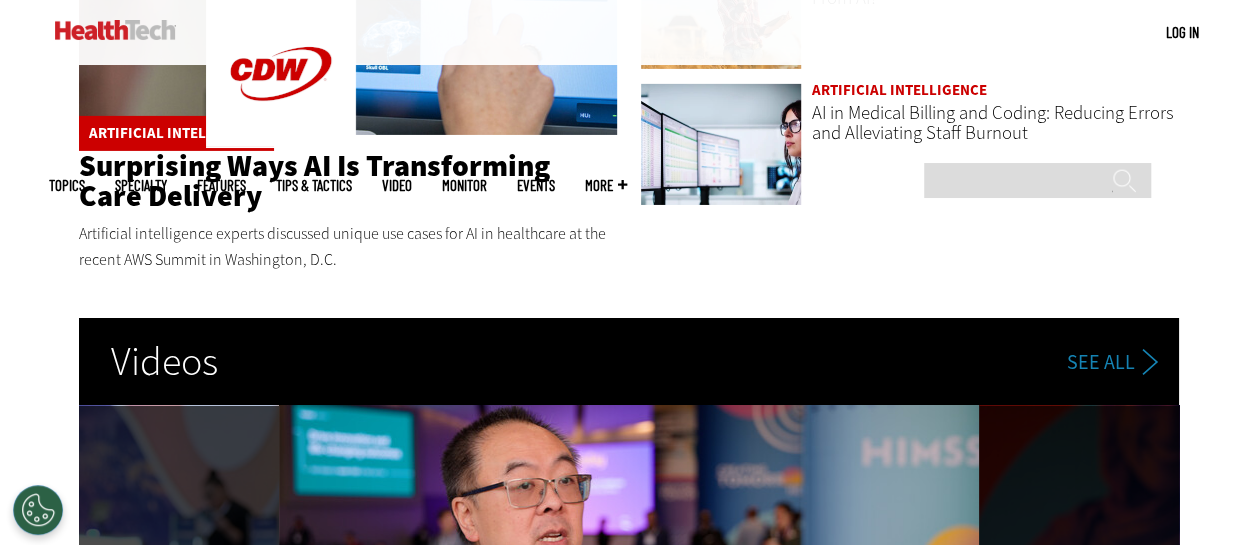 scroll, scrollTop: 3300, scrollLeft: 0, axis: vertical 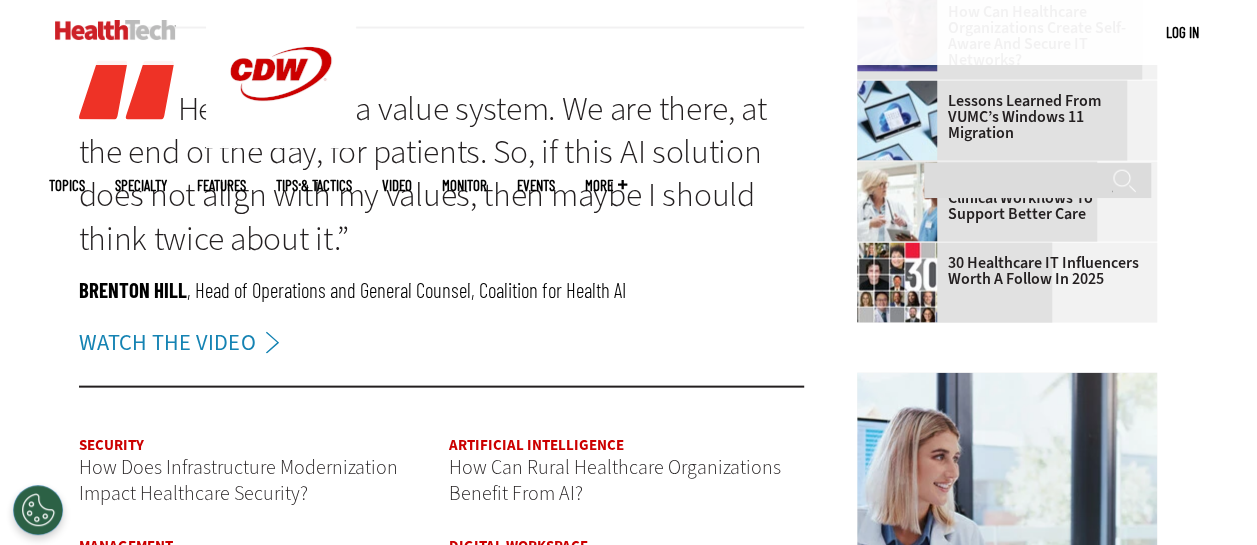click on "Healthcare is a value system. We are there, at the end of the day, for patients. So, if this AI solution does not align with my values, then maybe I should think twice about it.”" at bounding box center (423, 173) 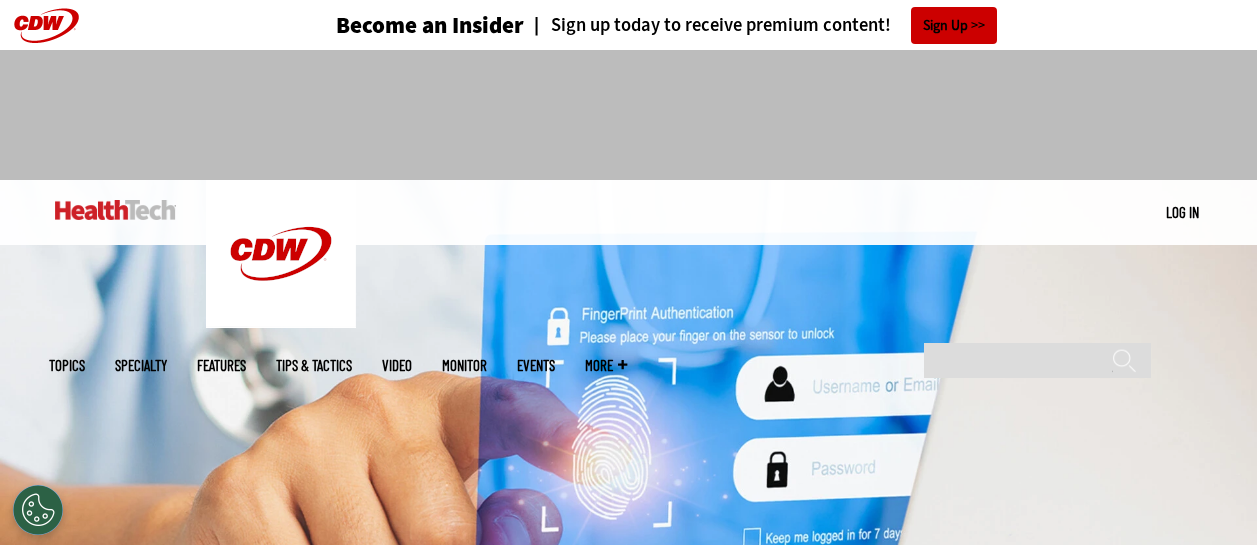 scroll, scrollTop: 0, scrollLeft: 0, axis: both 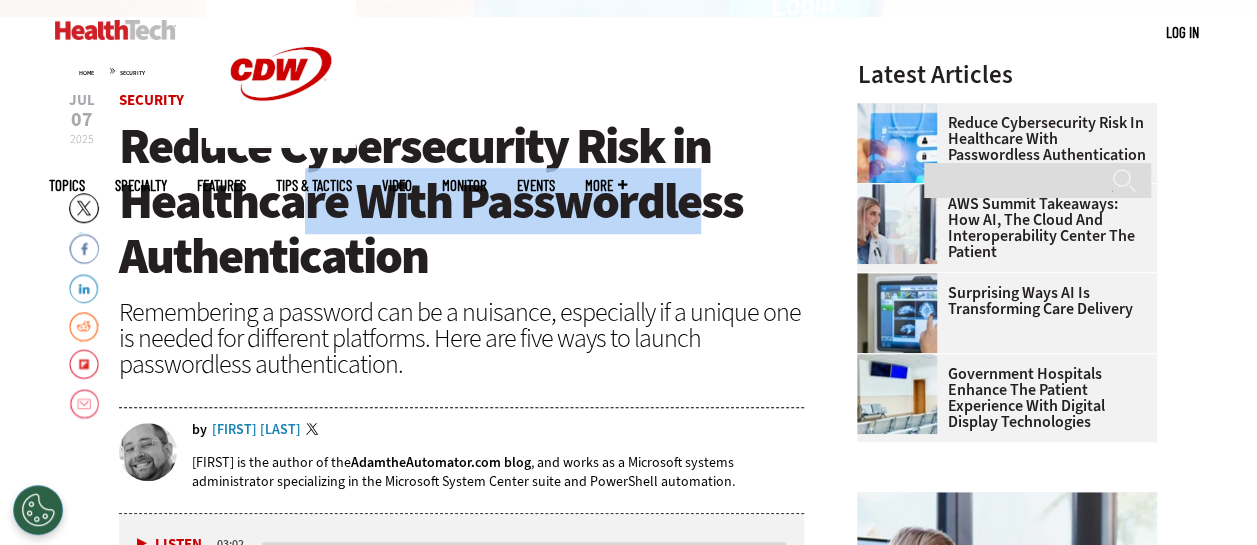 drag, startPoint x: 302, startPoint y: 199, endPoint x: 702, endPoint y: 192, distance: 400.06125 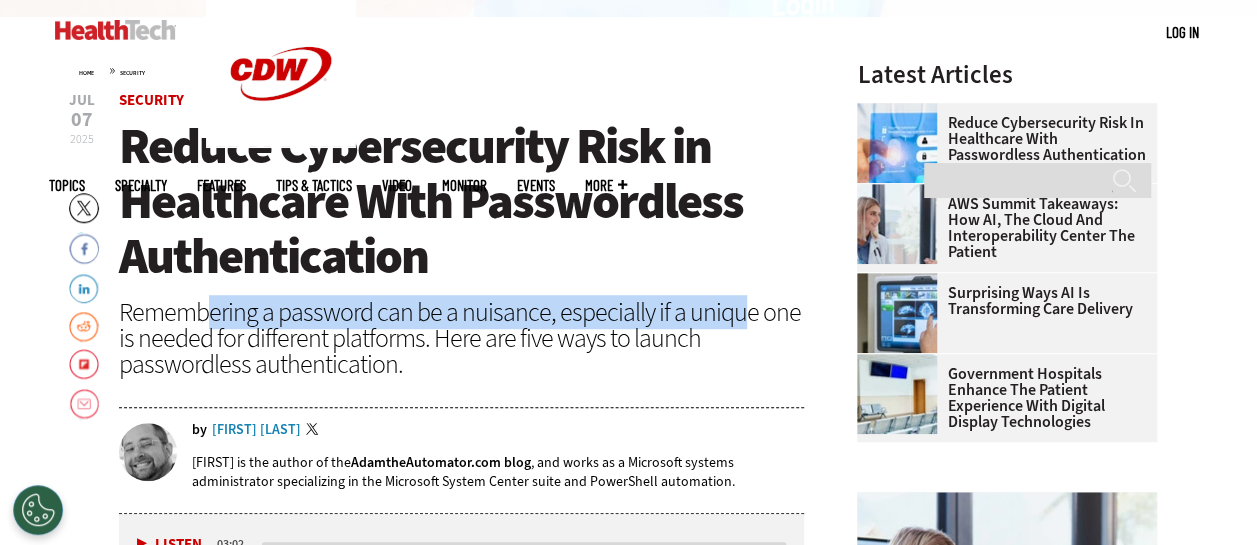 drag, startPoint x: 201, startPoint y: 310, endPoint x: 740, endPoint y: 318, distance: 539.0594 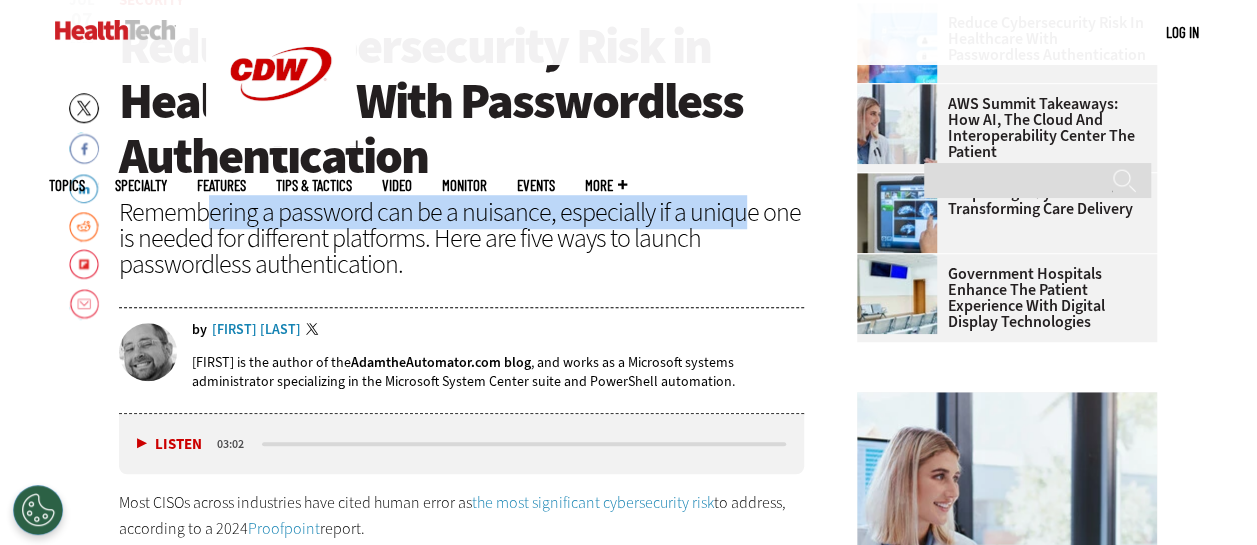 scroll, scrollTop: 800, scrollLeft: 0, axis: vertical 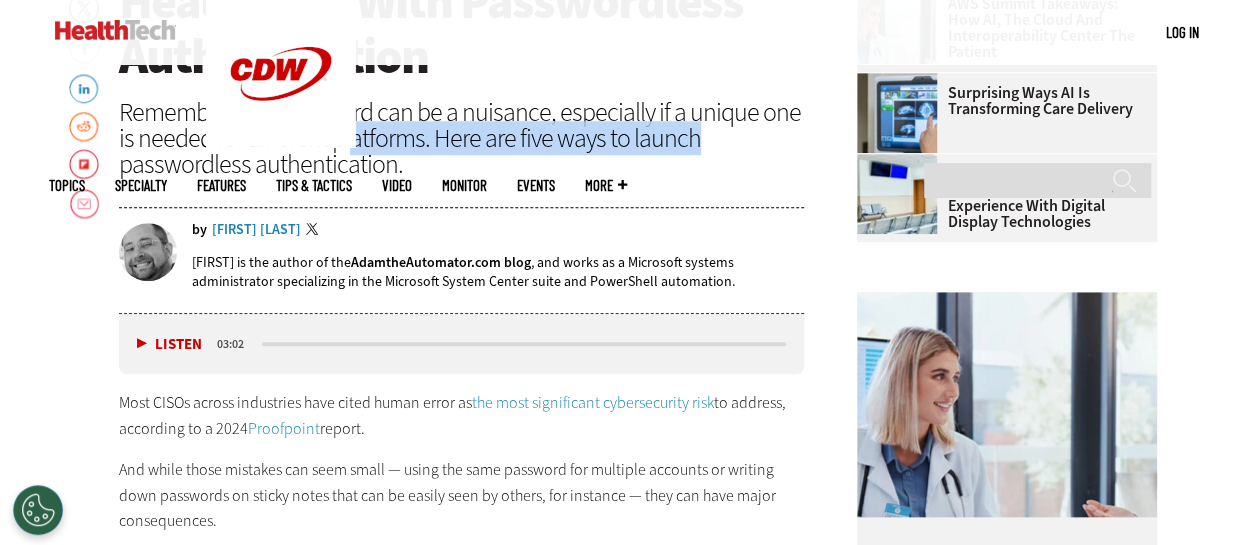 drag, startPoint x: 346, startPoint y: 146, endPoint x: 696, endPoint y: 136, distance: 350.14282 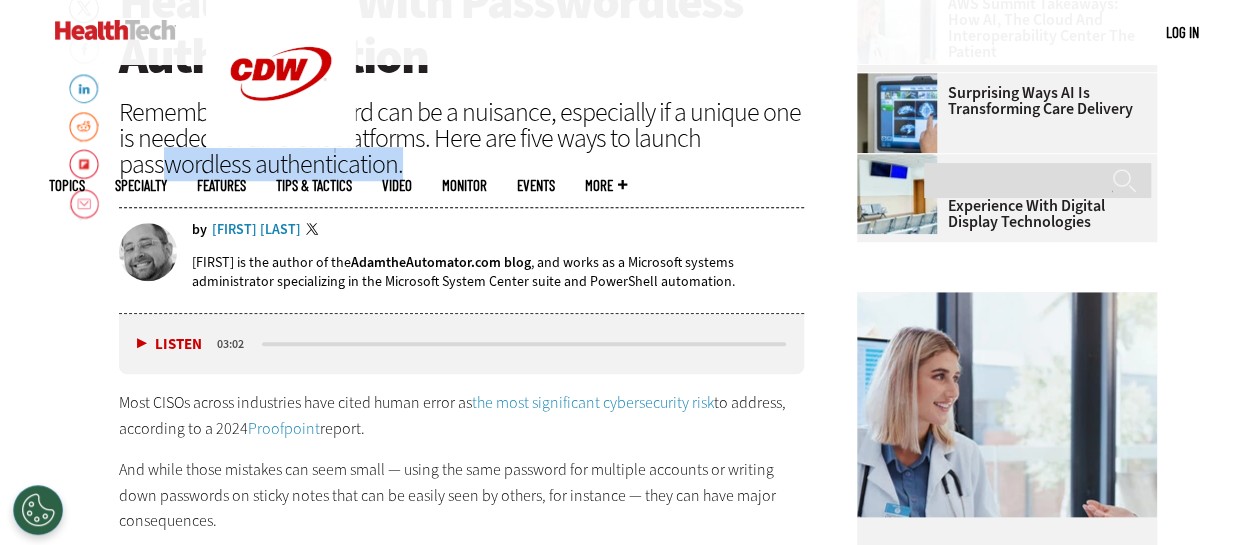 drag, startPoint x: 188, startPoint y: 166, endPoint x: 398, endPoint y: 166, distance: 210 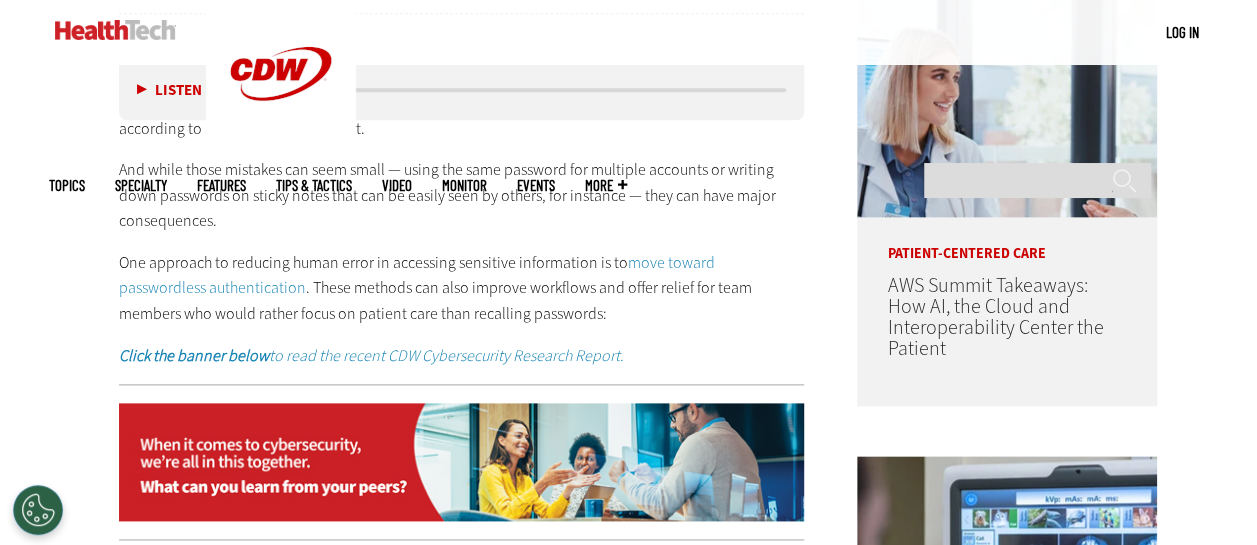 scroll, scrollTop: 1000, scrollLeft: 0, axis: vertical 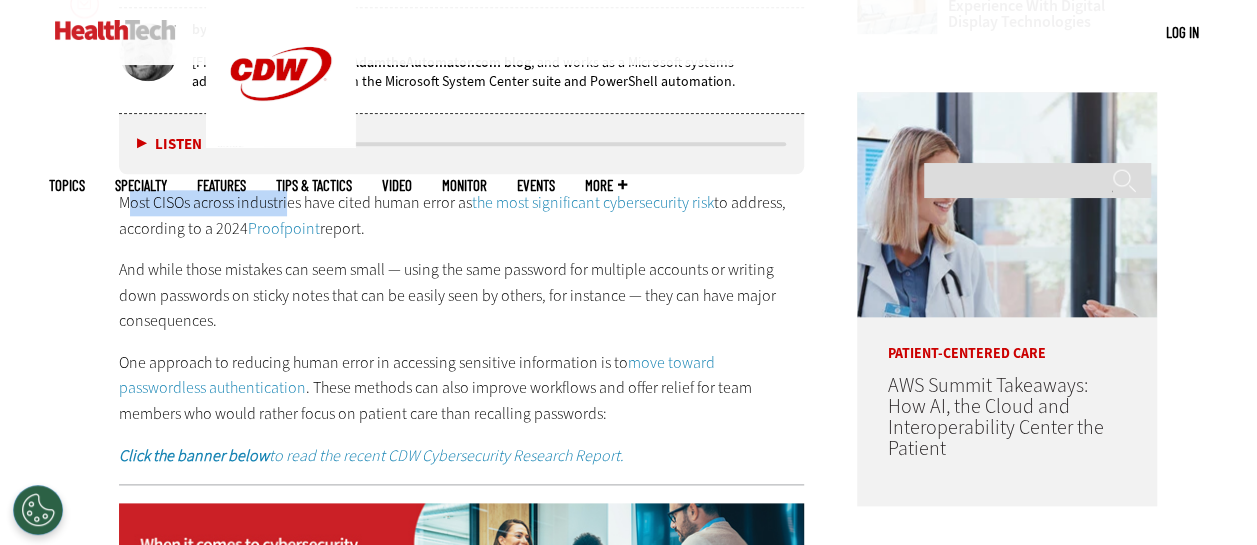 drag, startPoint x: 130, startPoint y: 198, endPoint x: 288, endPoint y: 199, distance: 158.00316 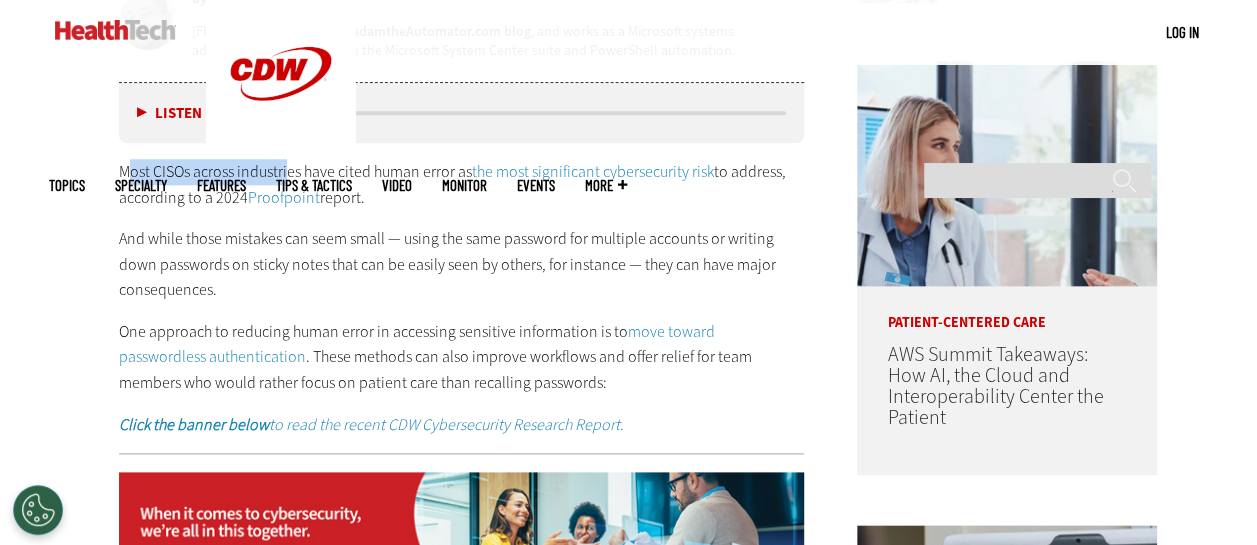 scroll, scrollTop: 1000, scrollLeft: 0, axis: vertical 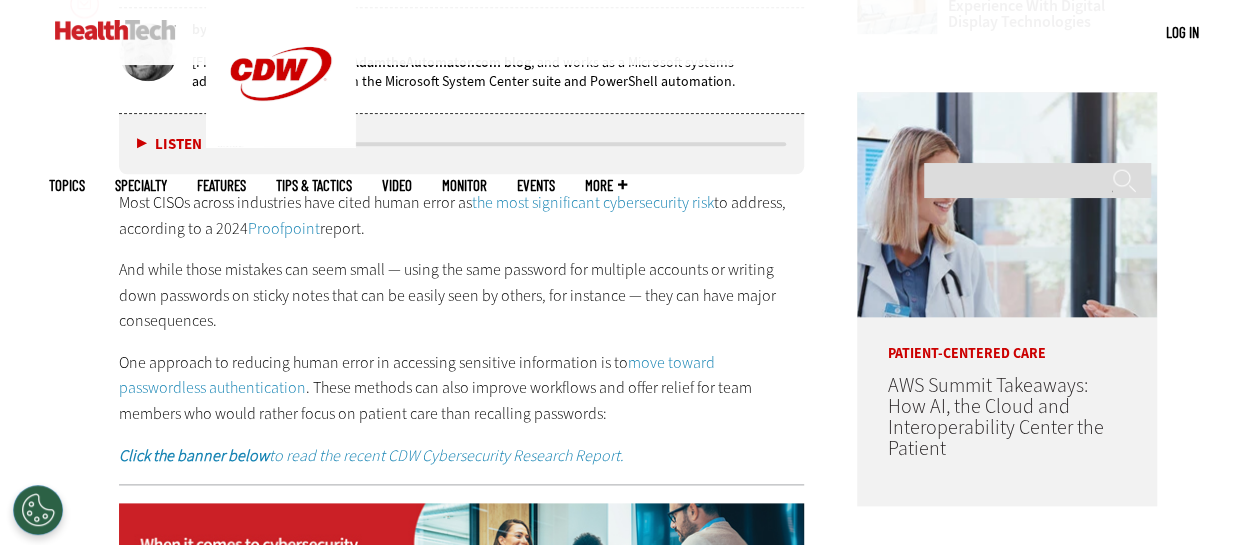 click on "And while those mistakes can seem small — using the same password for multiple accounts or writing down passwords on sticky notes that can be easily seen by others, for instance — they can have major consequences." at bounding box center [462, 295] 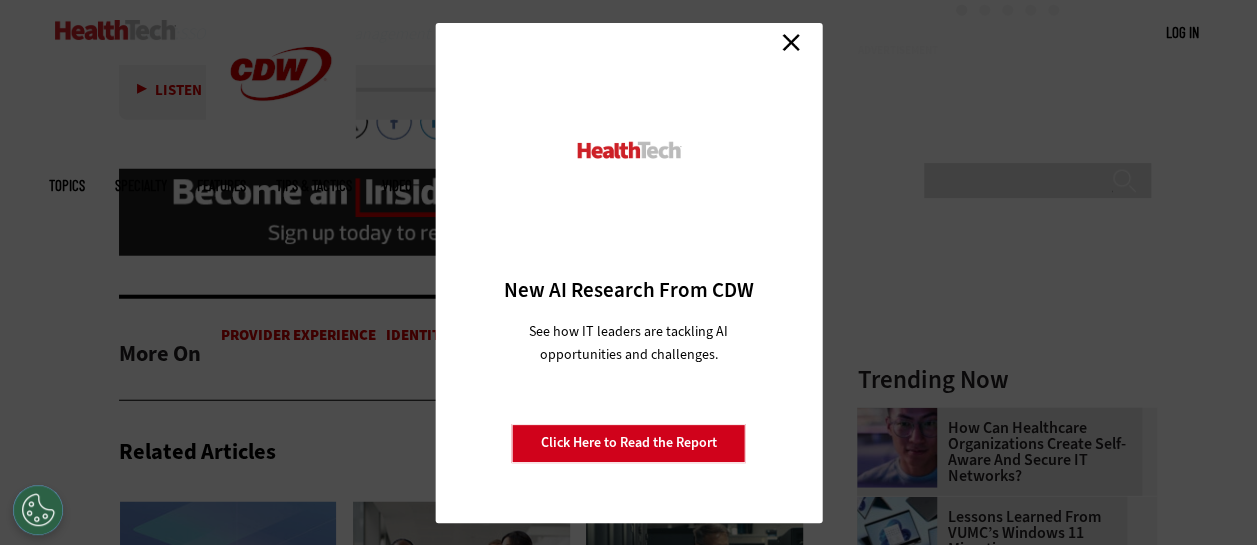 scroll, scrollTop: 2700, scrollLeft: 0, axis: vertical 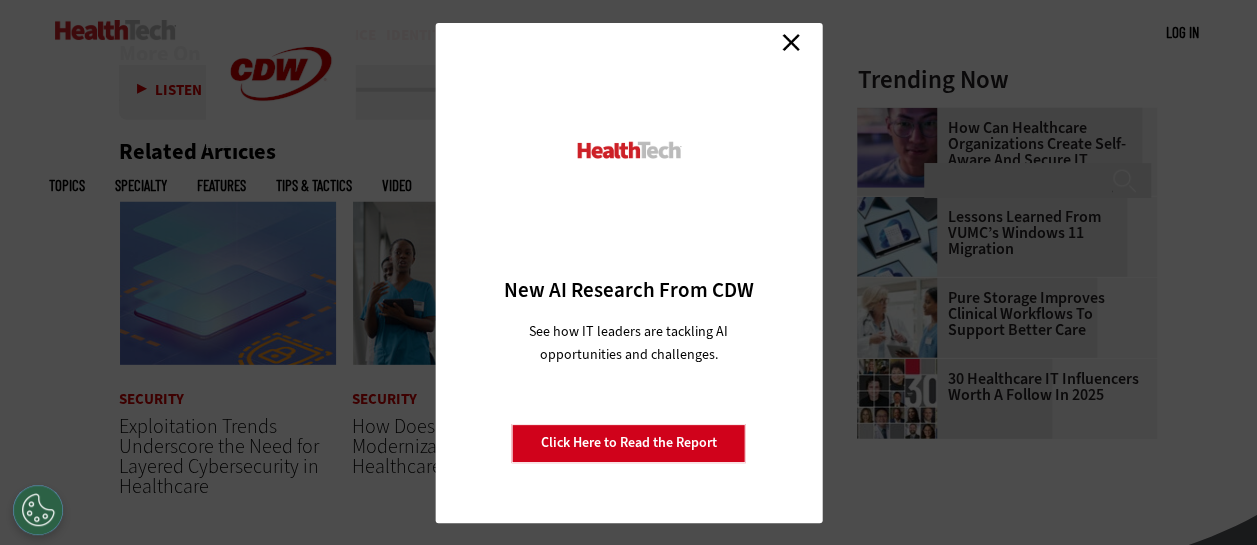 click on "Close" at bounding box center [791, 43] 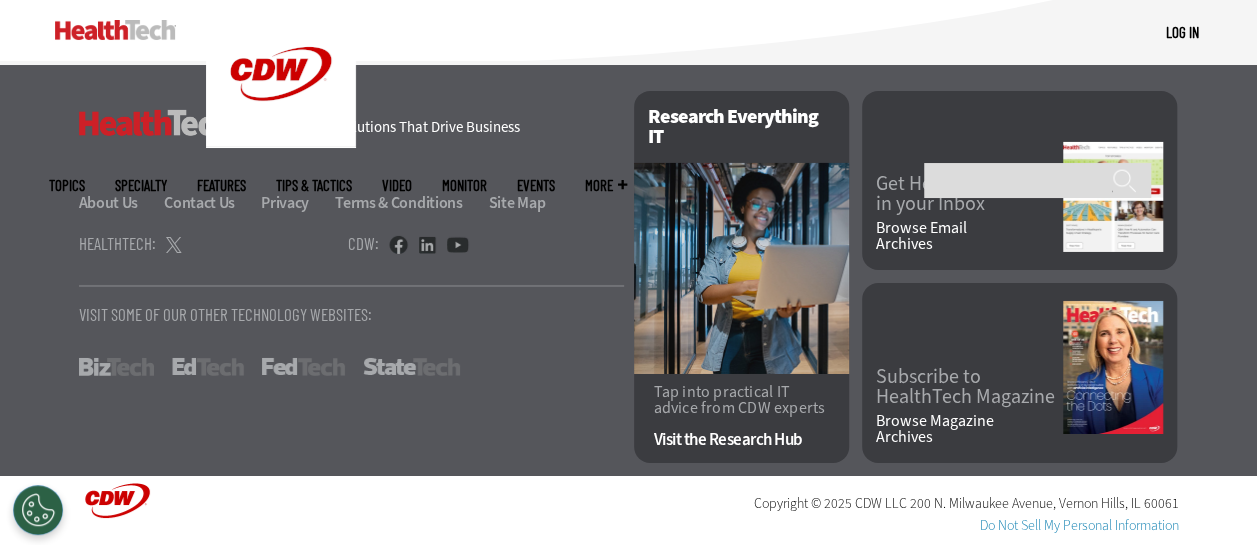 scroll, scrollTop: 3299, scrollLeft: 0, axis: vertical 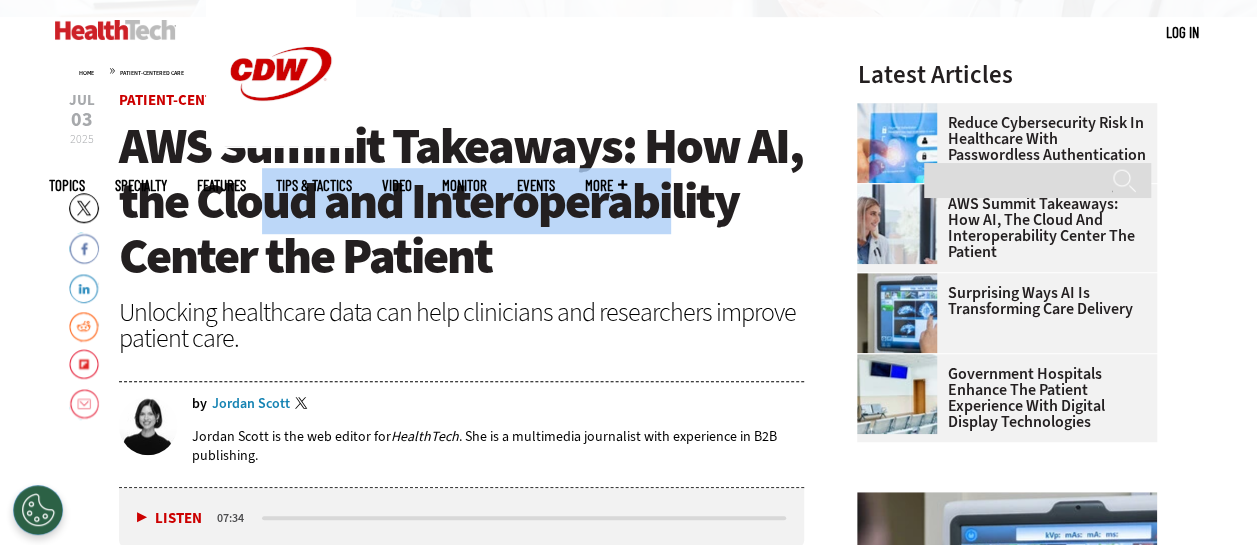 drag, startPoint x: 330, startPoint y: 204, endPoint x: 674, endPoint y: 200, distance: 344.02325 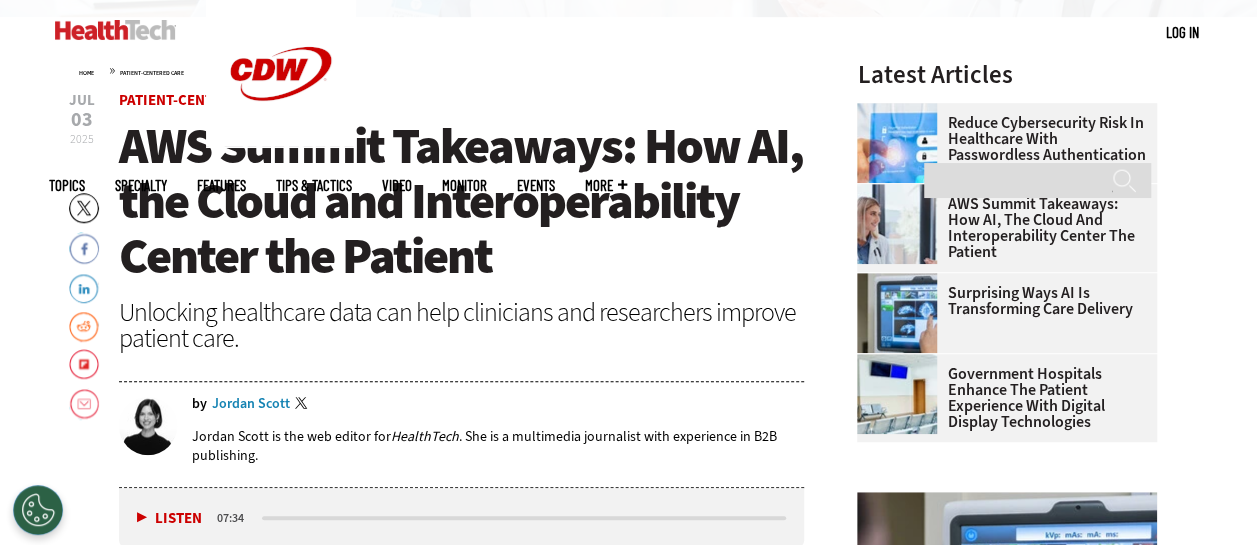 click on "AWS Summit Takeaways: How AI, the Cloud and Interoperability Center the Patient" at bounding box center (461, 201) 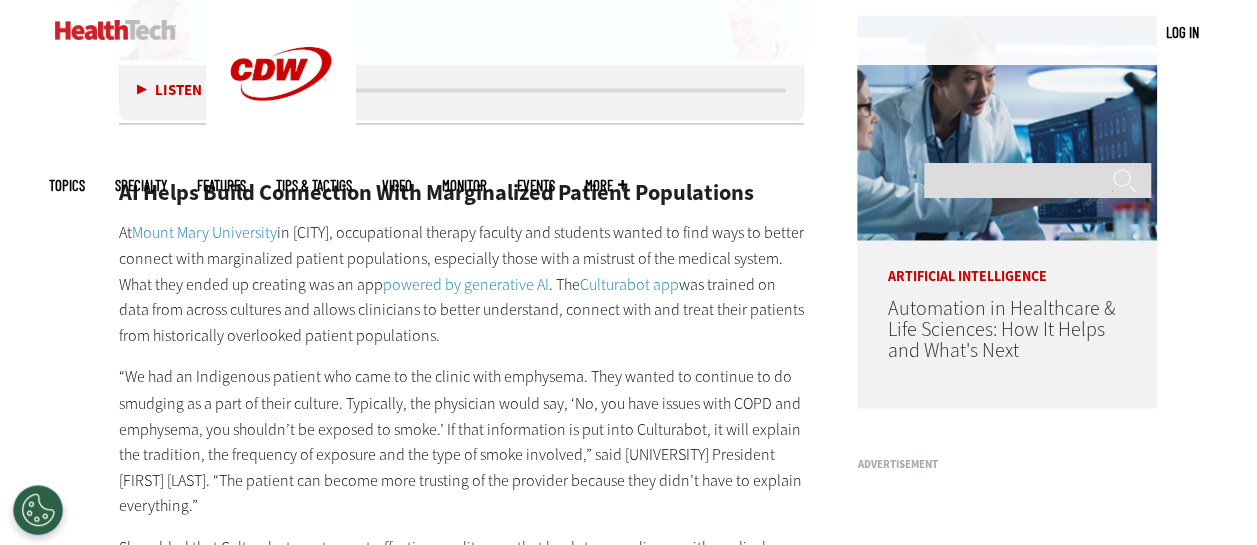 scroll, scrollTop: 1500, scrollLeft: 0, axis: vertical 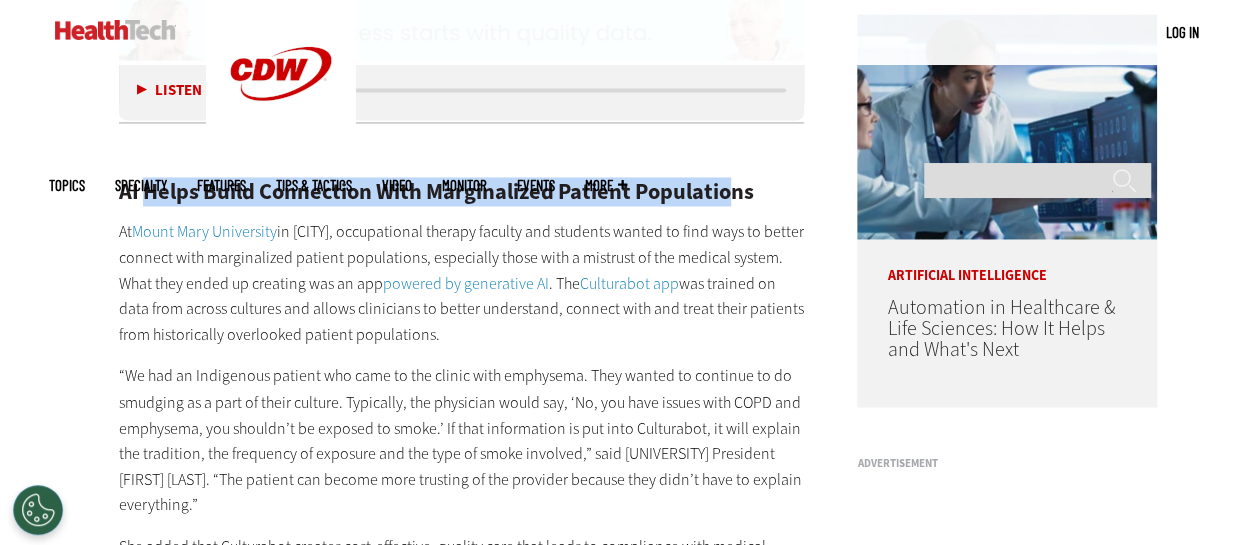 drag, startPoint x: 144, startPoint y: 156, endPoint x: 731, endPoint y: 174, distance: 587.27594 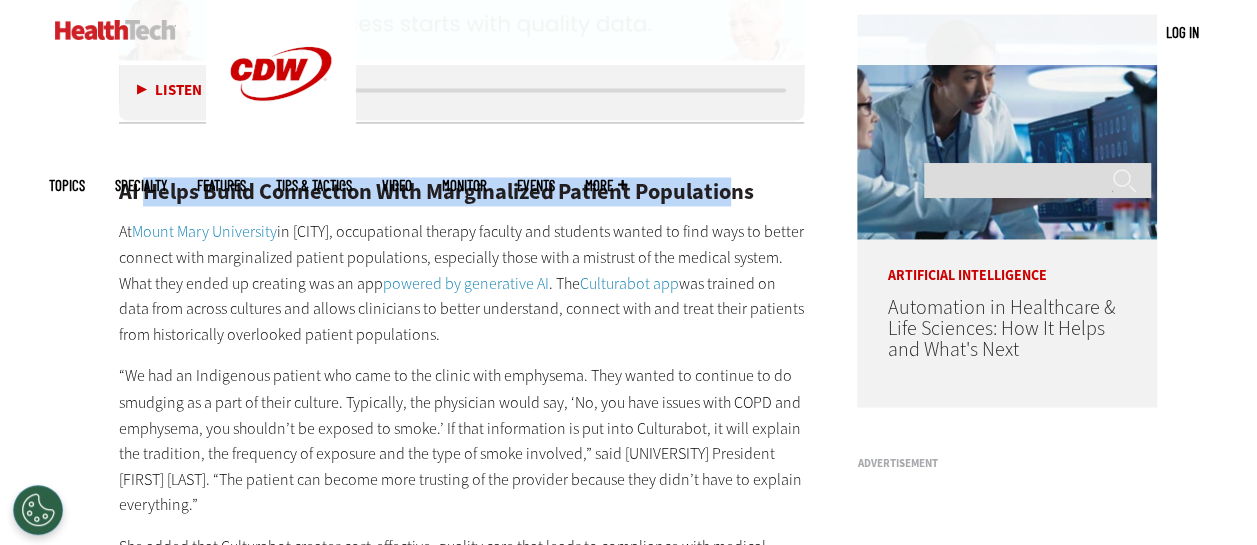 click on "AI Helps Build Connection With Marginalized Patient Populations" at bounding box center (462, 192) 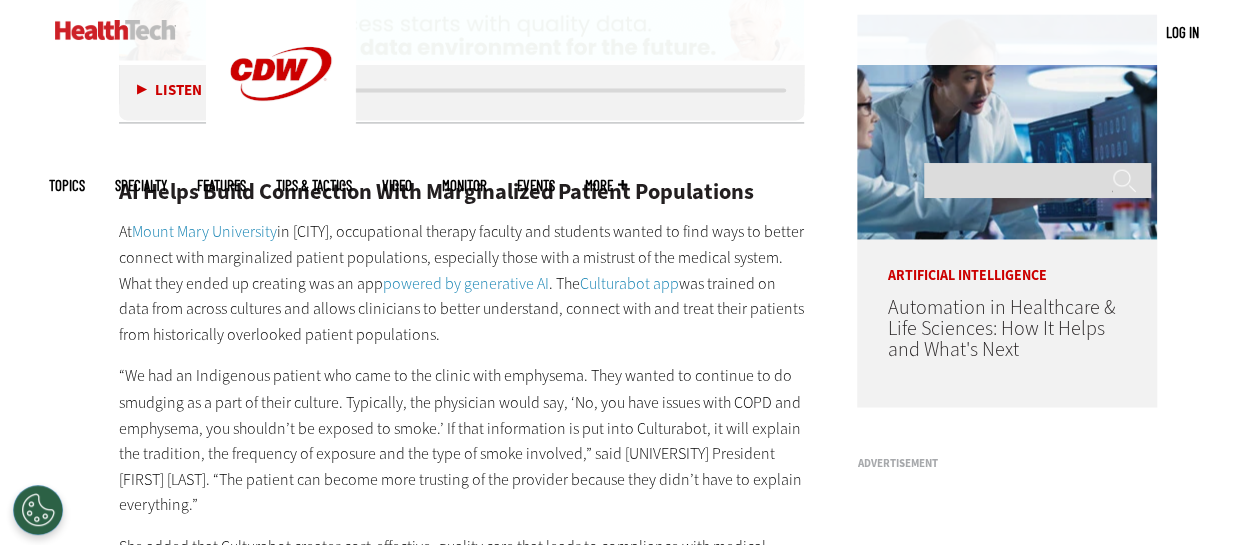 click on "AI Helps Build Connection With Marginalized Patient Populations
At  [UNIVERSITY]  in [CITY], occupational therapy faculty and students wanted to find ways to better connect with marginalized patient populations, especially those with a mistrust of the medical system. What they ended up creating was an app  powered by generative AI . The  Culturabot app  was trained on data from across cultures and allows clinicians to better understand, connect with and treat their patients from historically overlooked patient populations.
She added that Culturabot creates cost-effective, quality care that leads to compliance with medical advice. Patients end up wanting to see their providers again.
“The way our faculty teach now has also changed. They’re using it every day,” she said. “Culturabot has been a great advantage.”
The next step is to integrate Culturabot into an  electronic health record
EXPLORE:  Build a healthcare IT infrastructure to meet your organization’s needs." at bounding box center [462, 775] 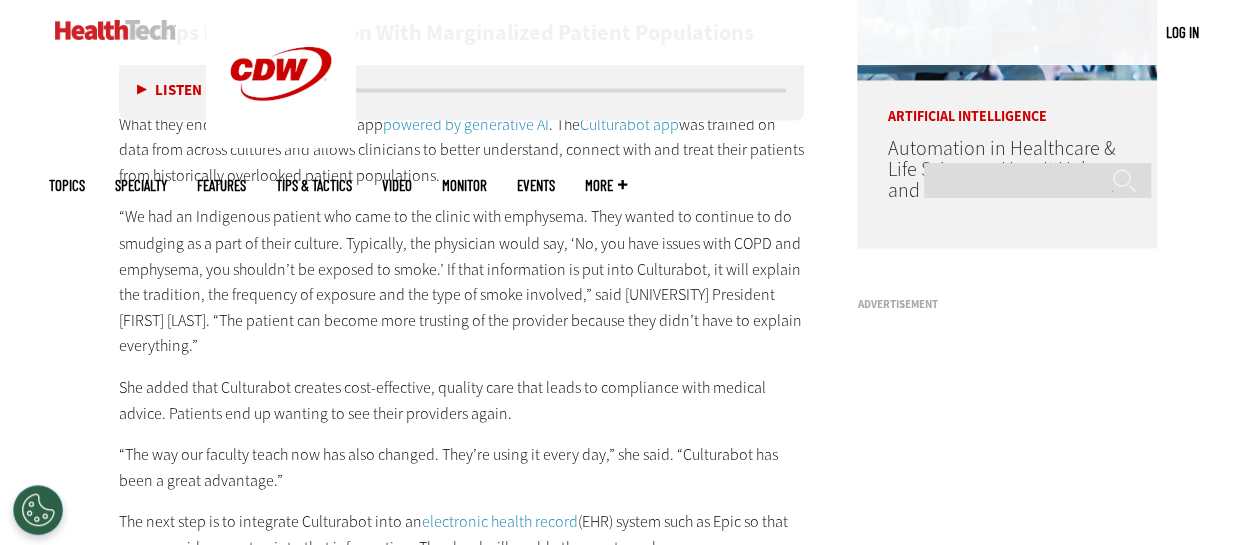scroll, scrollTop: 1700, scrollLeft: 0, axis: vertical 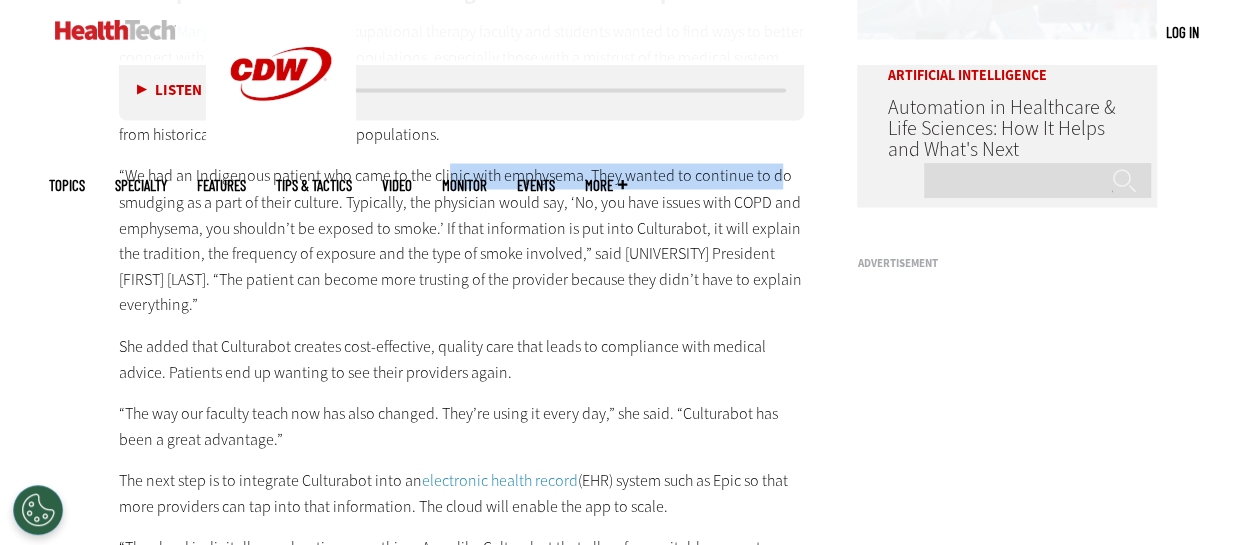 drag, startPoint x: 473, startPoint y: 153, endPoint x: 771, endPoint y: 146, distance: 298.0822 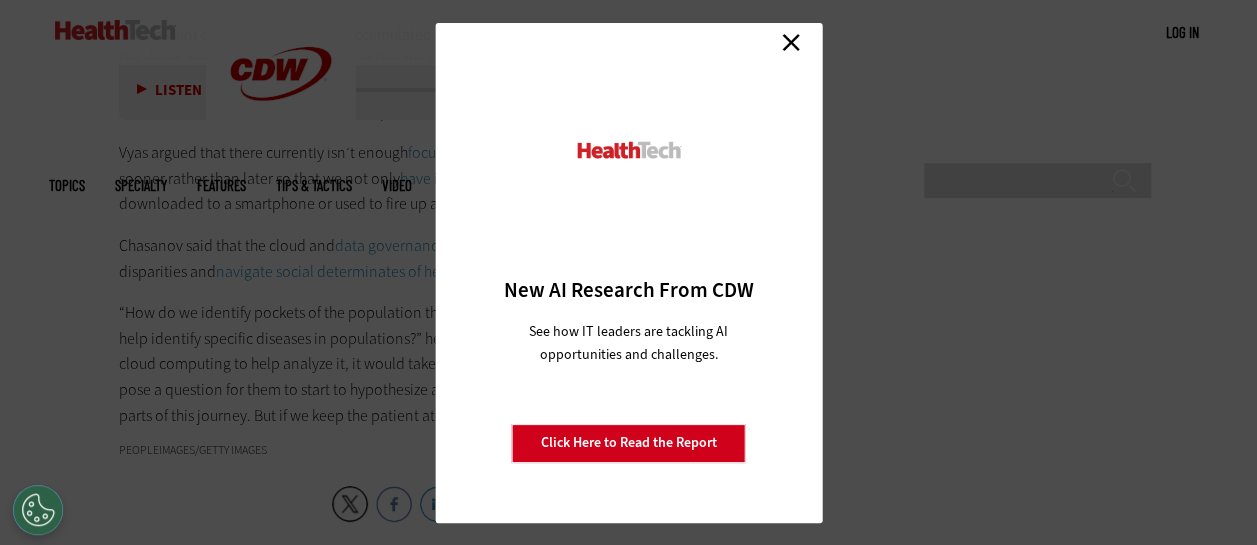 scroll, scrollTop: 3900, scrollLeft: 0, axis: vertical 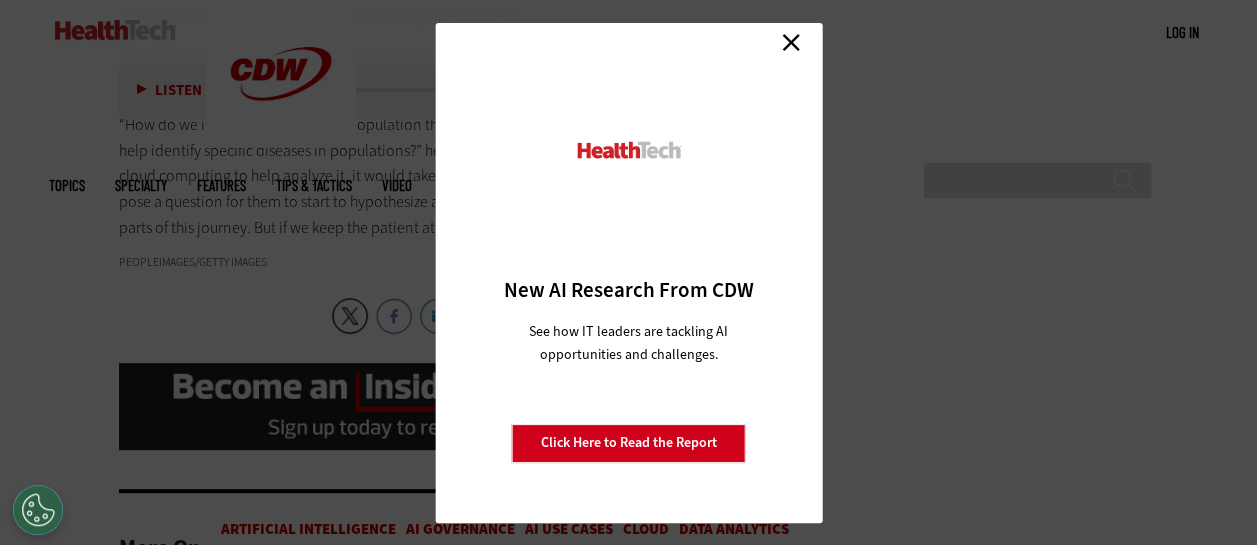 click on "Close" at bounding box center [791, 43] 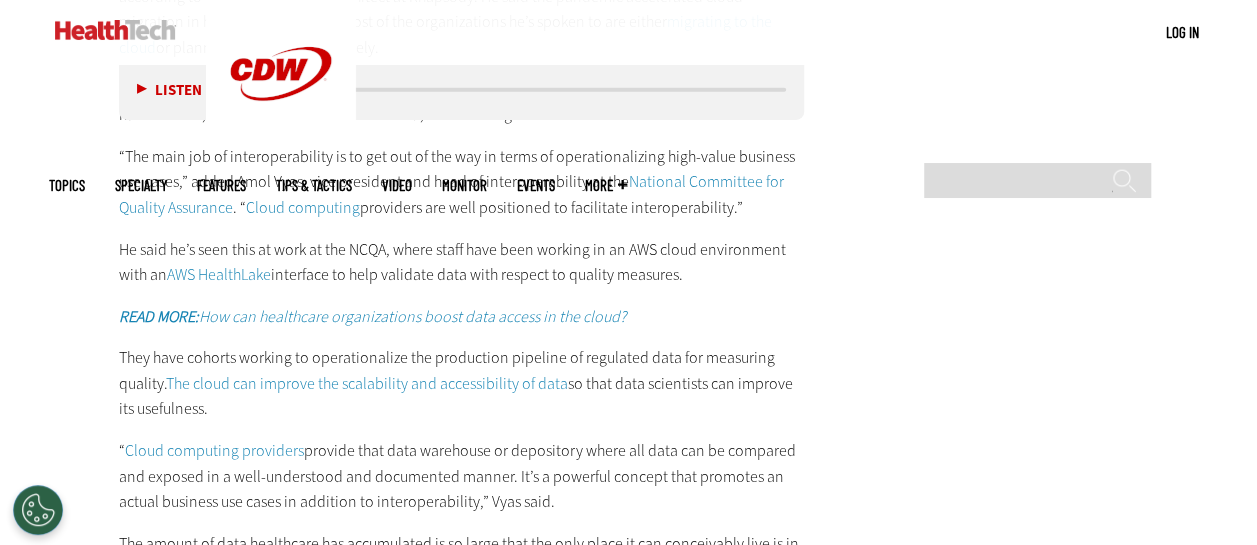 scroll, scrollTop: 3500, scrollLeft: 0, axis: vertical 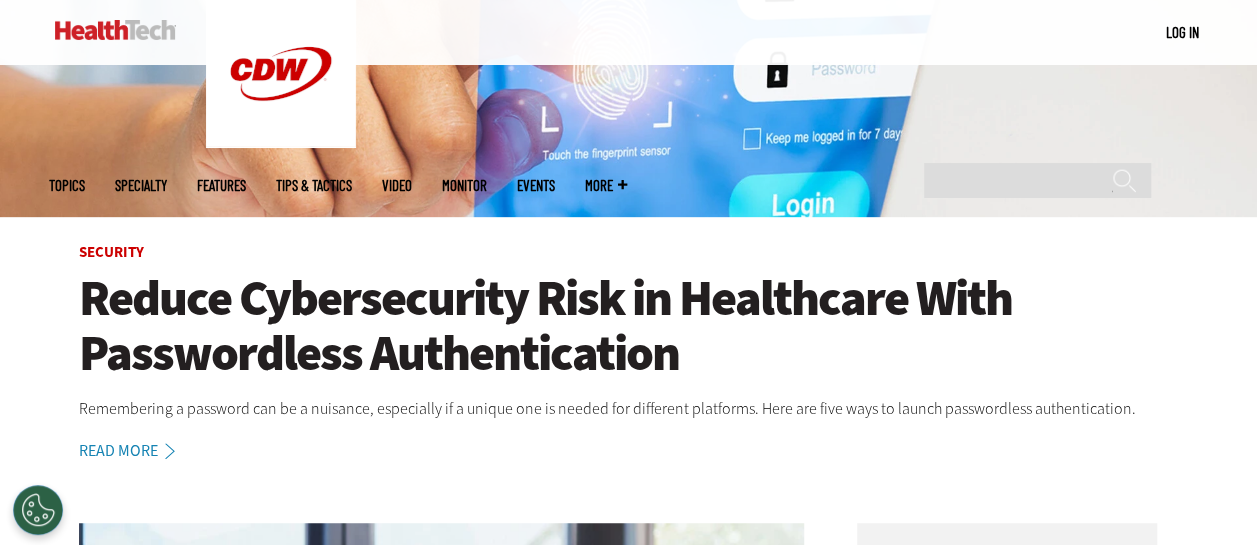 click on "Reduce Cybersecurity Risk in Healthcare With Passwordless Authentication" at bounding box center [629, 326] 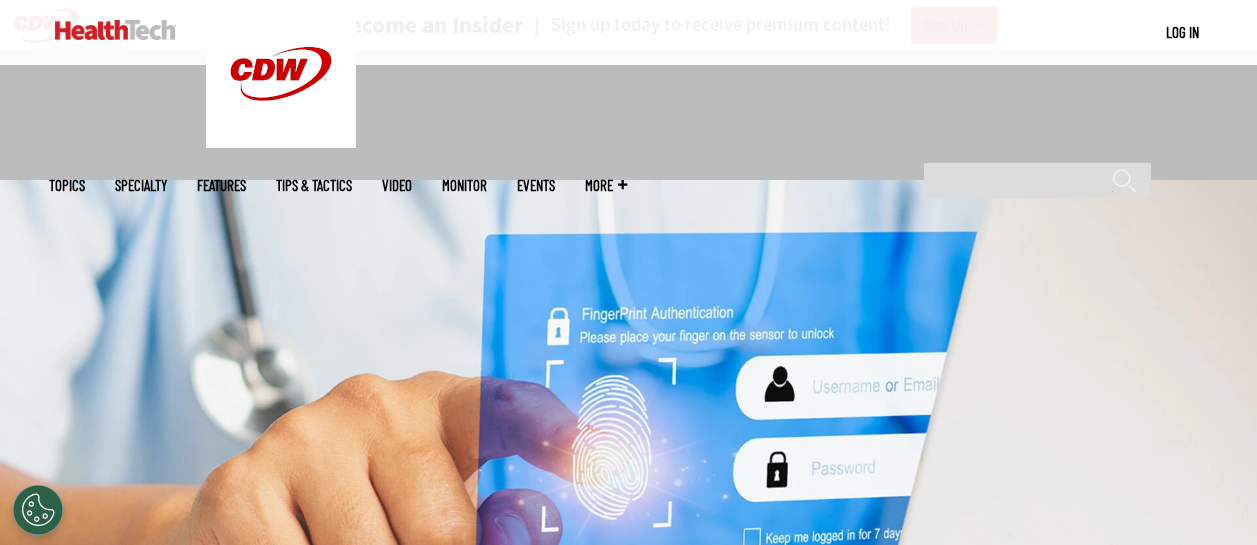 scroll, scrollTop: 1100, scrollLeft: 0, axis: vertical 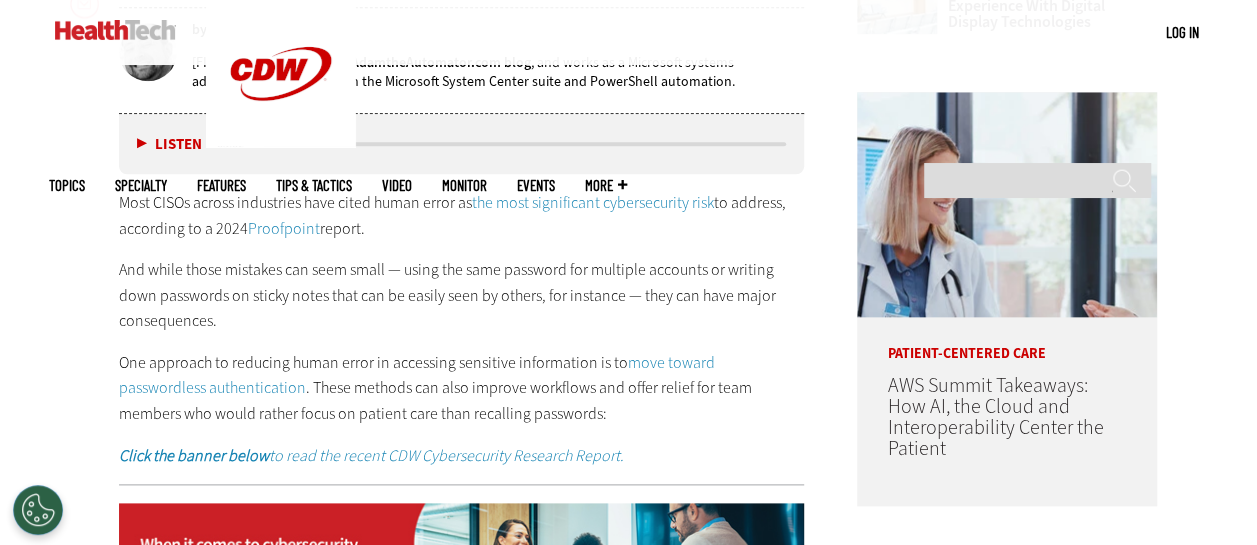 drag, startPoint x: 183, startPoint y: 227, endPoint x: 386, endPoint y: 222, distance: 203.06157 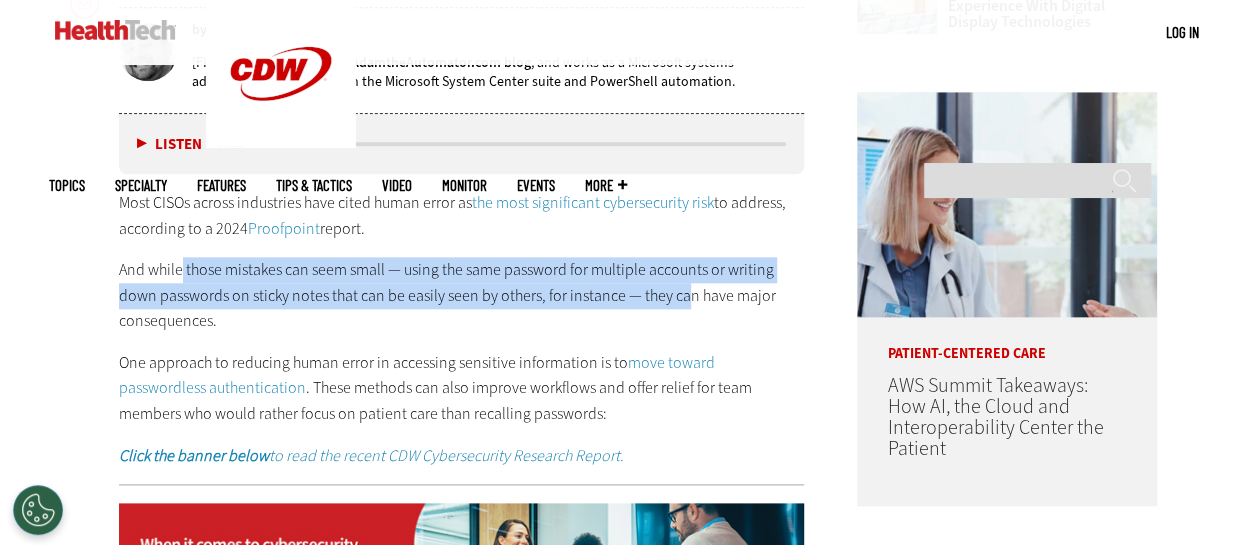 drag, startPoint x: 181, startPoint y: 264, endPoint x: 685, endPoint y: 290, distance: 504.6702 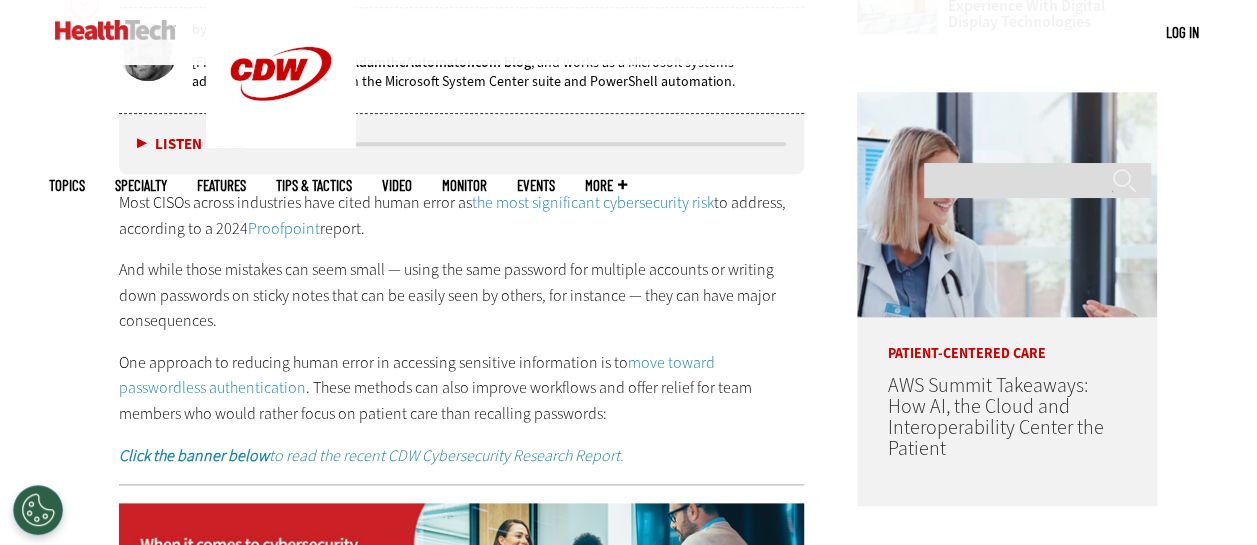 click on "Most CISOs across industries have cited human error as  the most significant cybersecurity risk  to address, according to a 2024  Proofpoint  report.
And while those mistakes can seem small — using the same password for multiple accounts or writing down passwords on sticky notes that can be easily seen by others, for instance — they can have major consequences.
One approach to reducing human error in accessing sensitive information is to  move toward passwordless authentication . These methods can also improve workflows and offer relief for team members who would rather focus on patient care than recalling passwords:
Click the banner below  to read the recent CDW Cybersecurity Research Report." at bounding box center [462, 329] 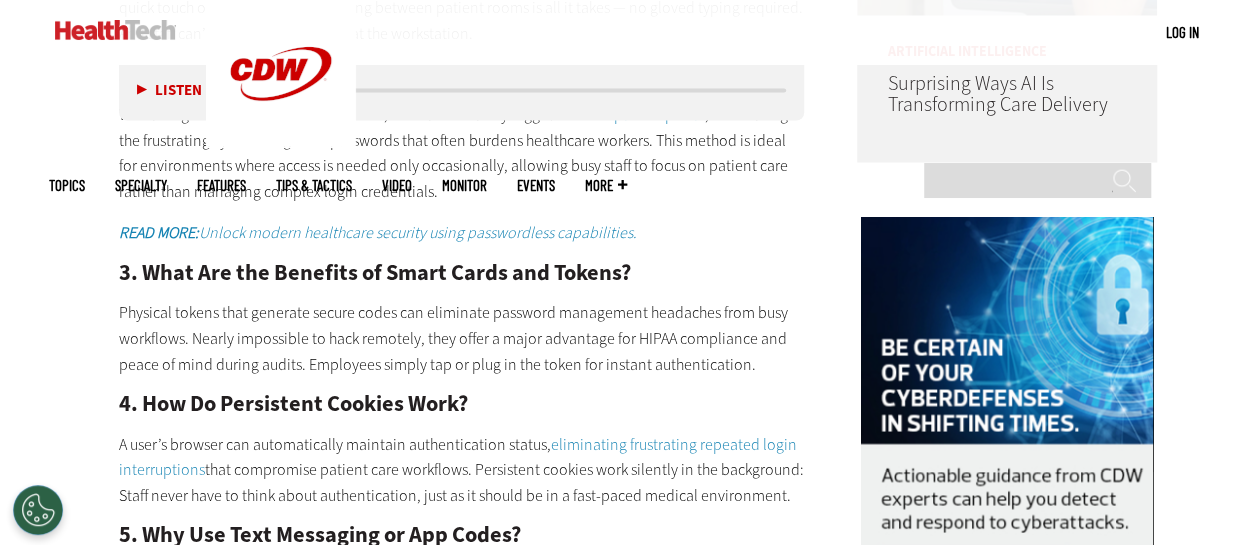 scroll, scrollTop: 1600, scrollLeft: 0, axis: vertical 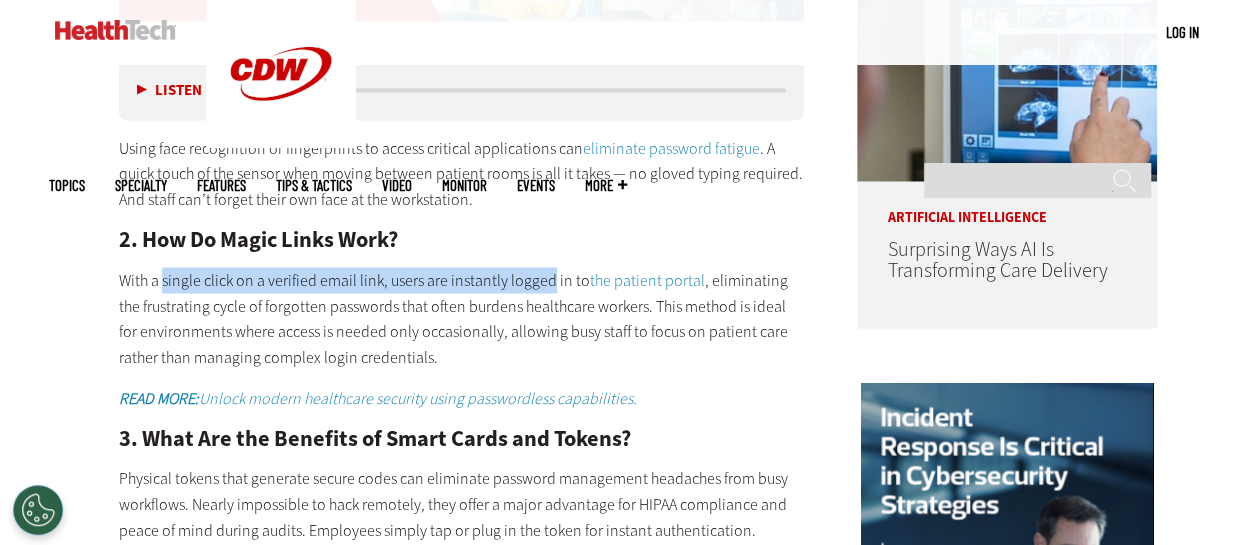 drag, startPoint x: 165, startPoint y: 280, endPoint x: 551, endPoint y: 286, distance: 386.04663 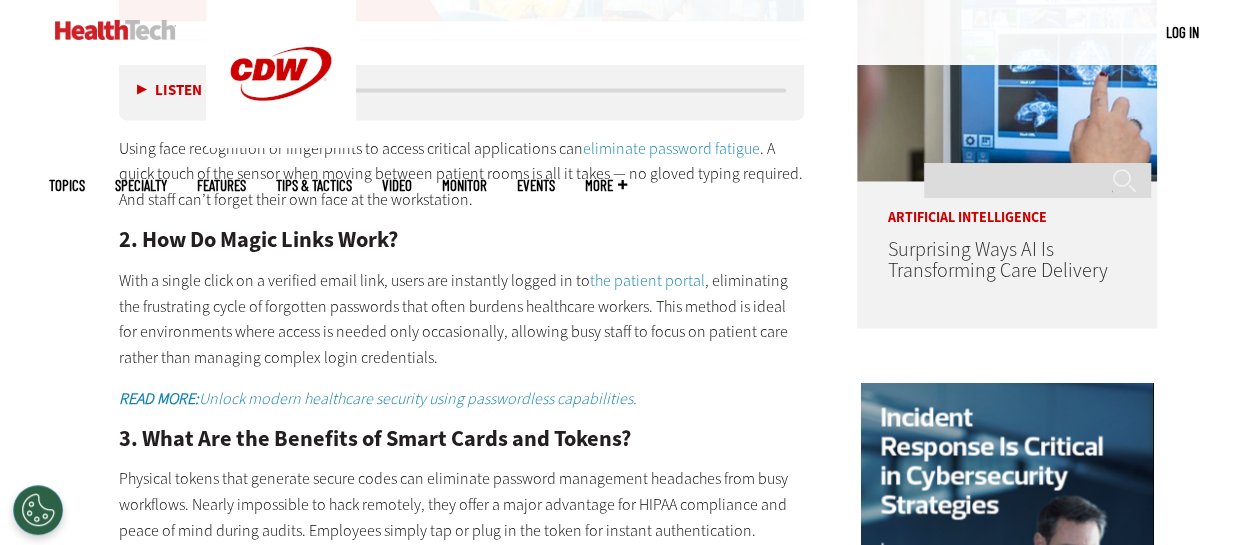 click on "With a single click on a verified email link, users are instantly logged in to  the patient portal , eliminating the frustrating cycle of forgotten passwords that often burdens healthcare workers. This method is ideal for environments where access is needed only occasionally, allowing busy staff to focus on patient care rather than managing complex login credentials." at bounding box center [462, 318] 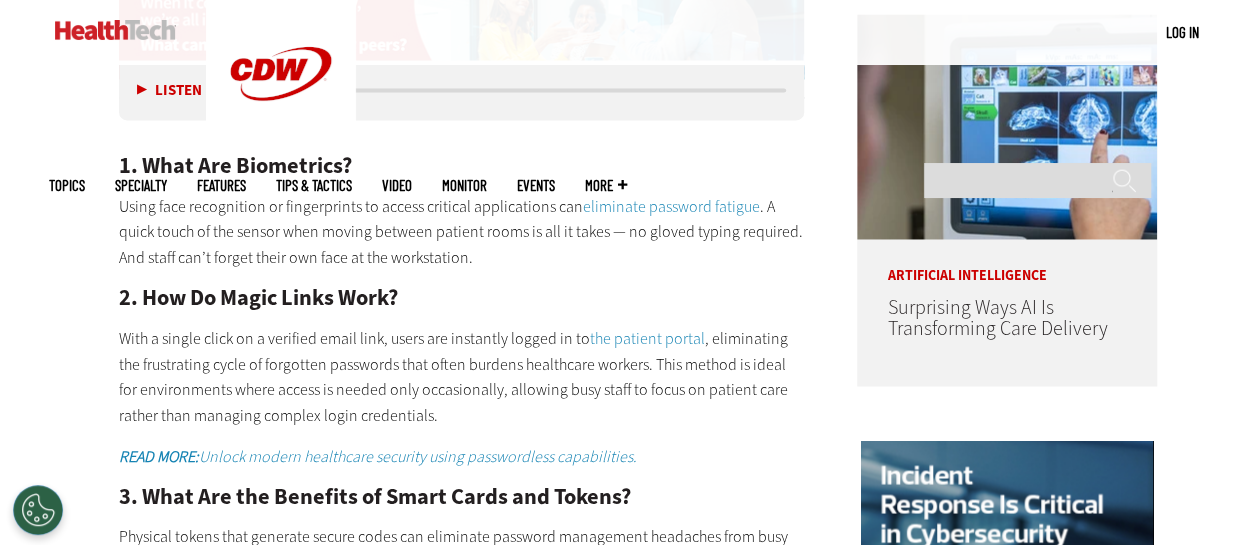 scroll, scrollTop: 1500, scrollLeft: 0, axis: vertical 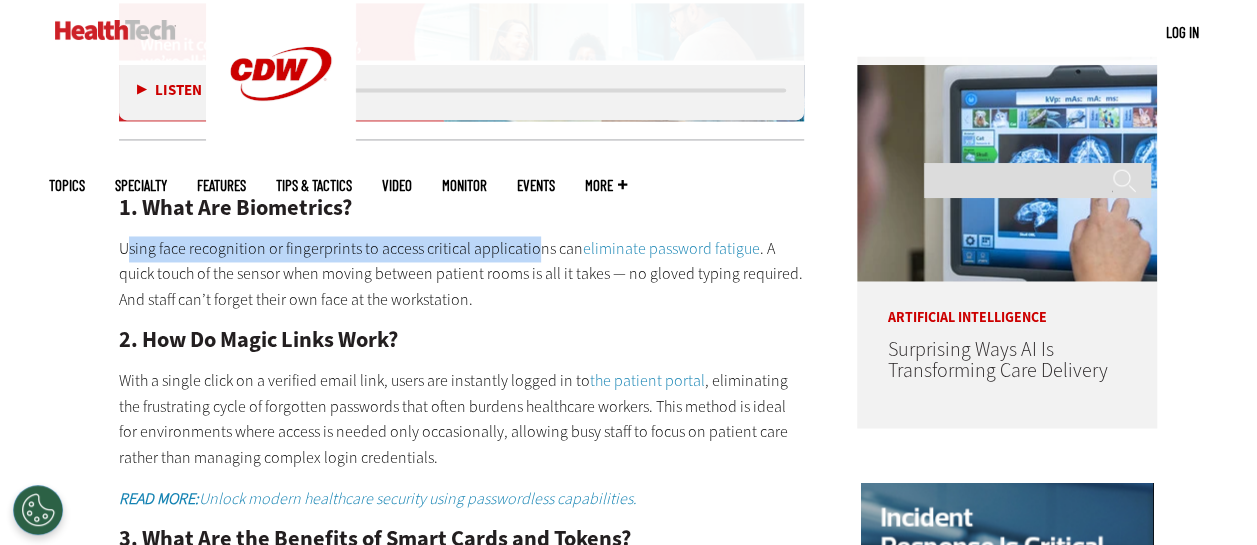 drag, startPoint x: 130, startPoint y: 248, endPoint x: 535, endPoint y: 257, distance: 405.09998 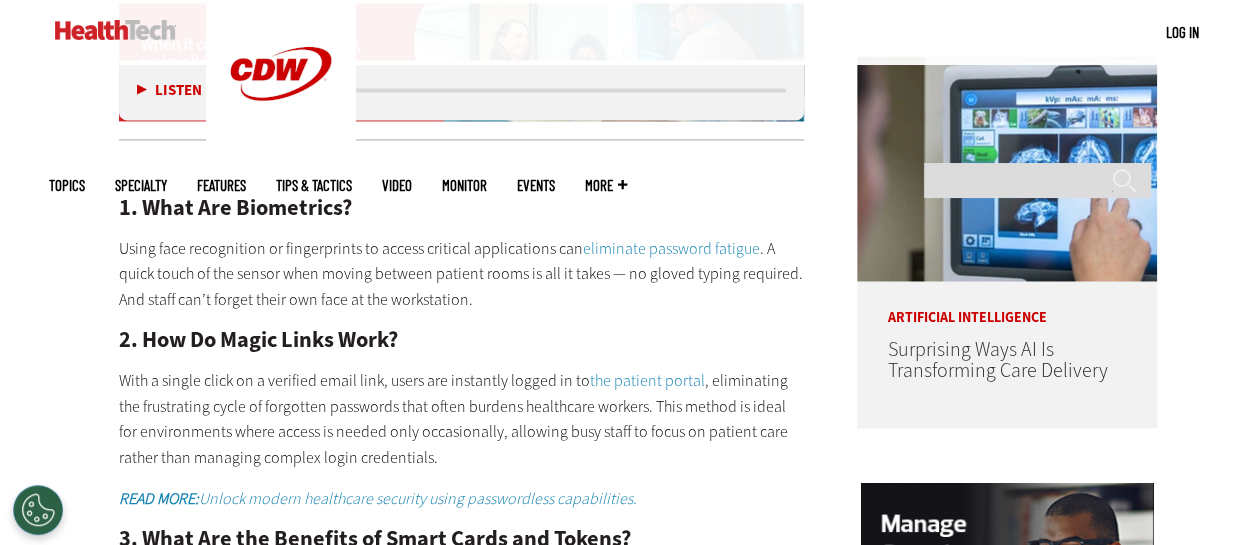 click on "Using face recognition or fingerprints to access critical applications can  eliminate password fatigue . A quick touch of the sensor when moving between patient rooms is all it takes — no gloved typing required. And staff can’t forget their own face at the workstation." at bounding box center (462, 274) 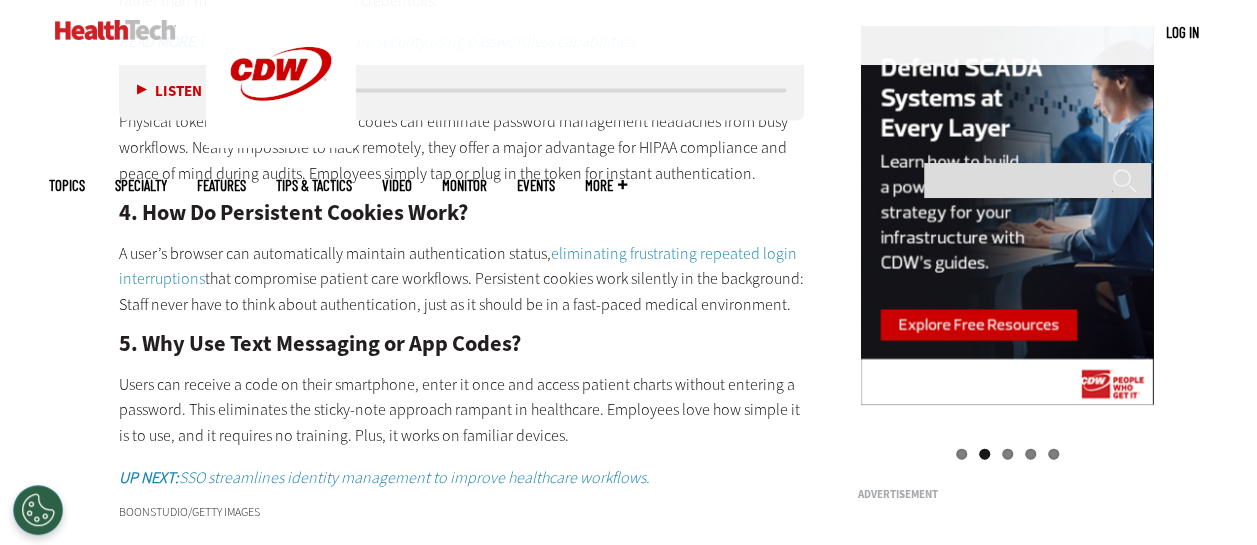 scroll, scrollTop: 2000, scrollLeft: 0, axis: vertical 